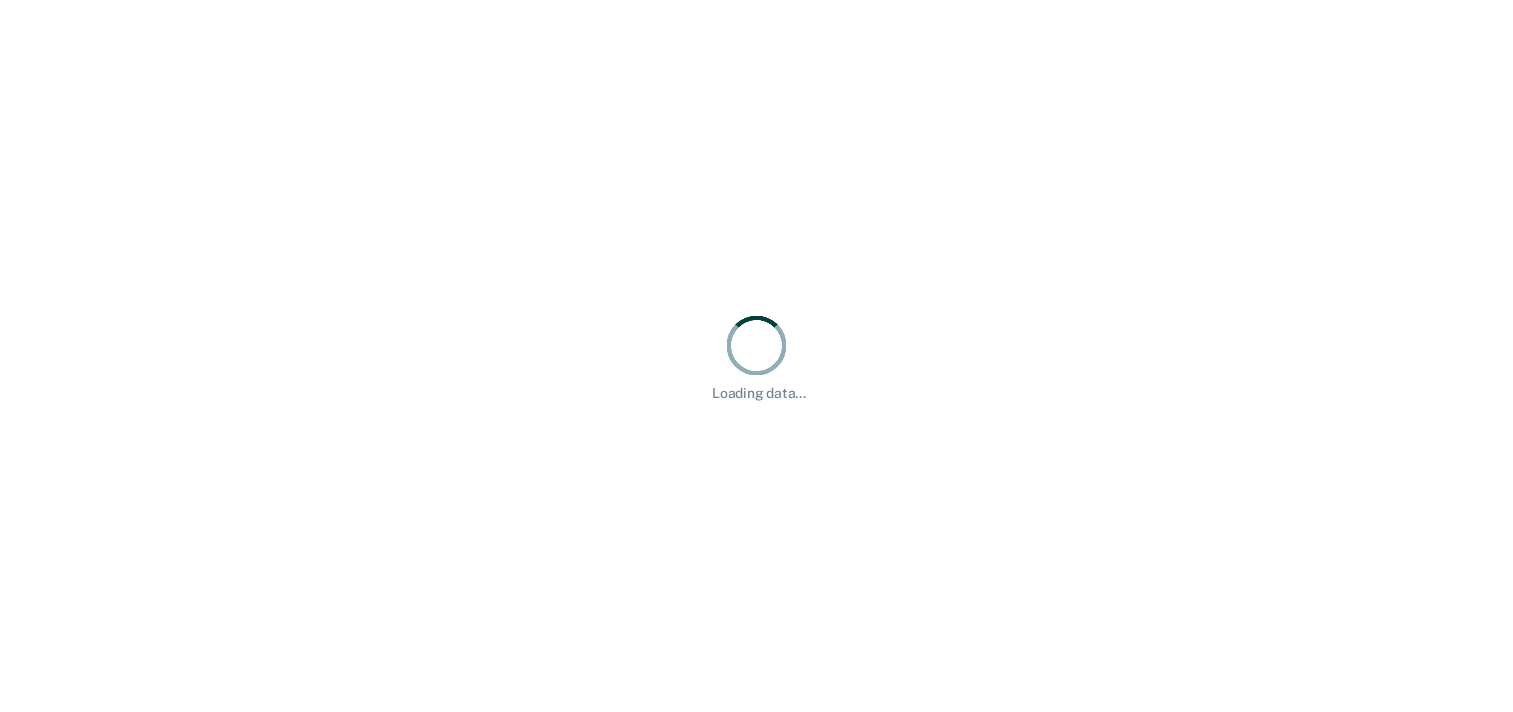 scroll, scrollTop: 0, scrollLeft: 0, axis: both 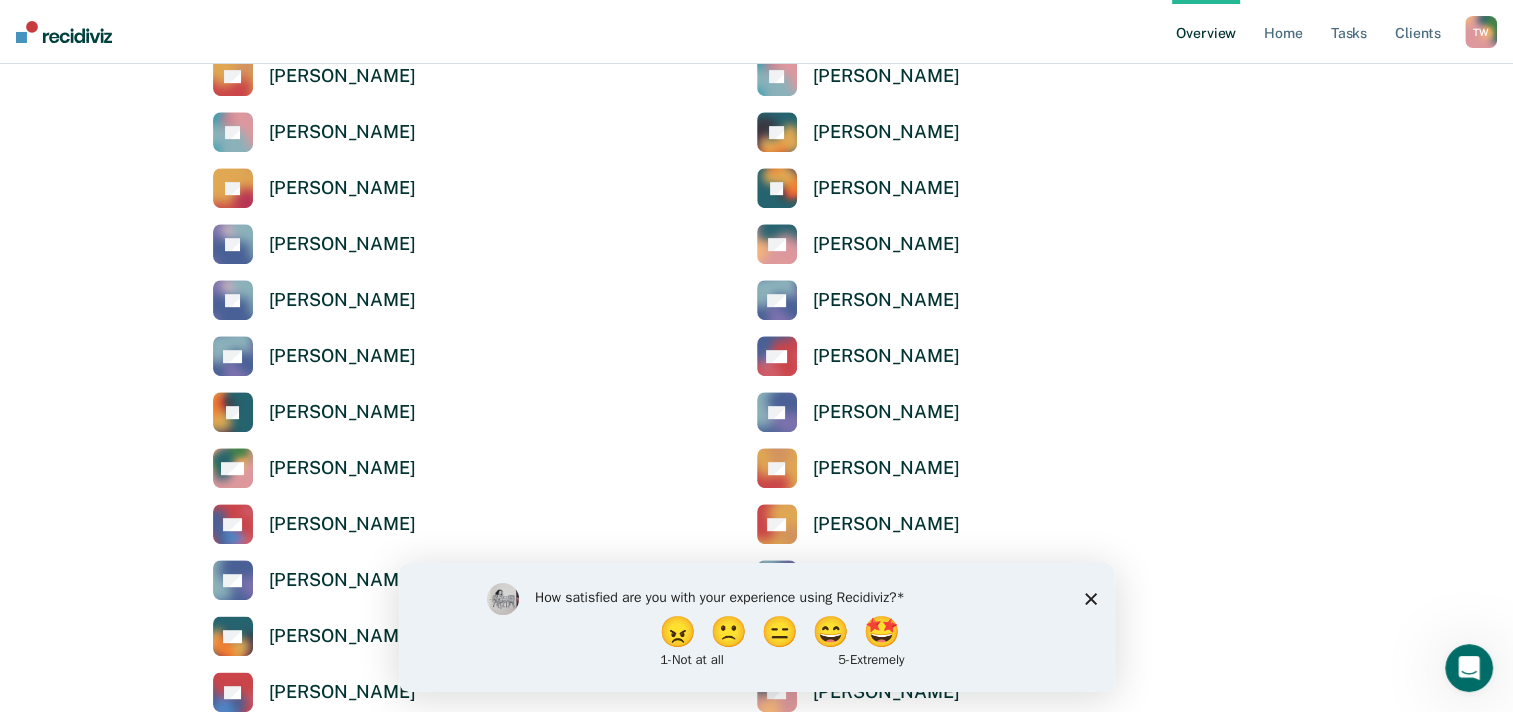 click 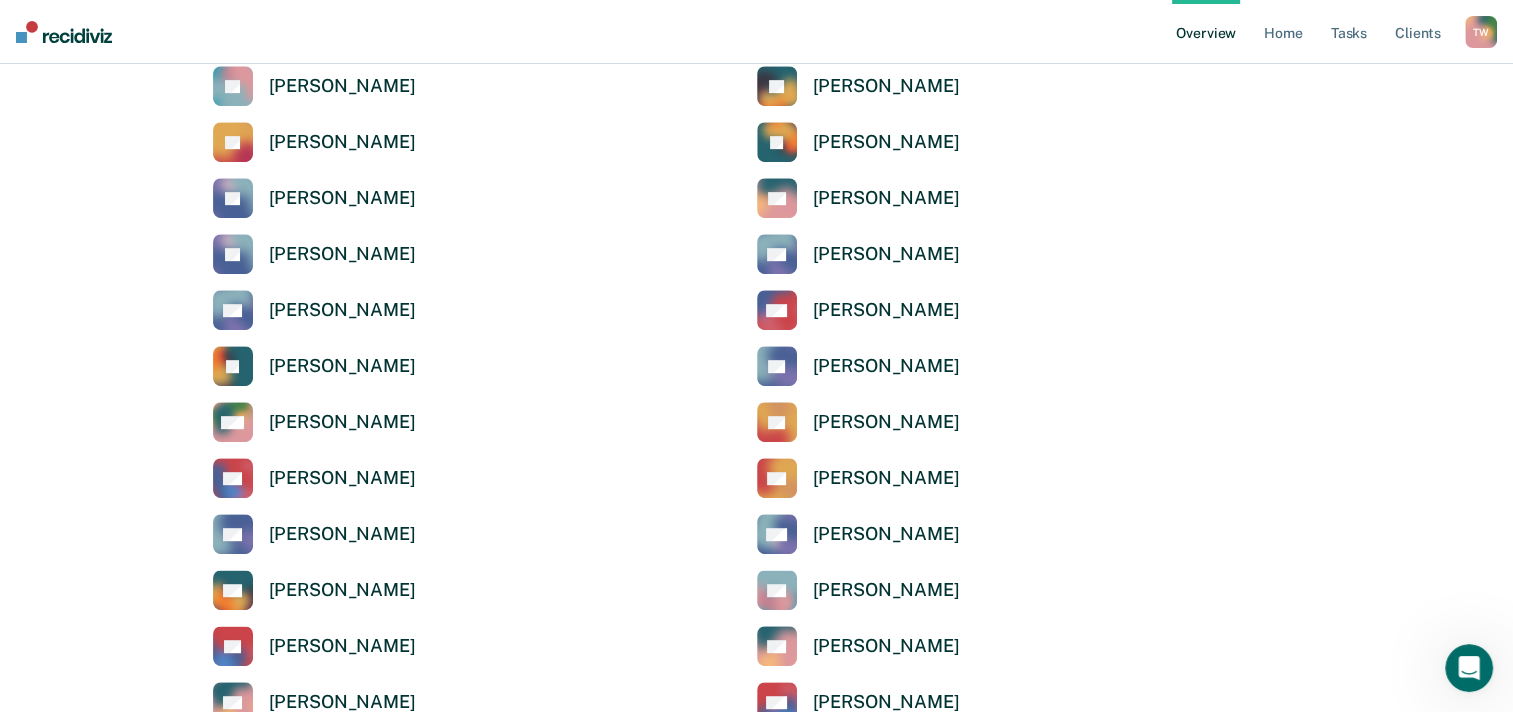 scroll, scrollTop: 1100, scrollLeft: 0, axis: vertical 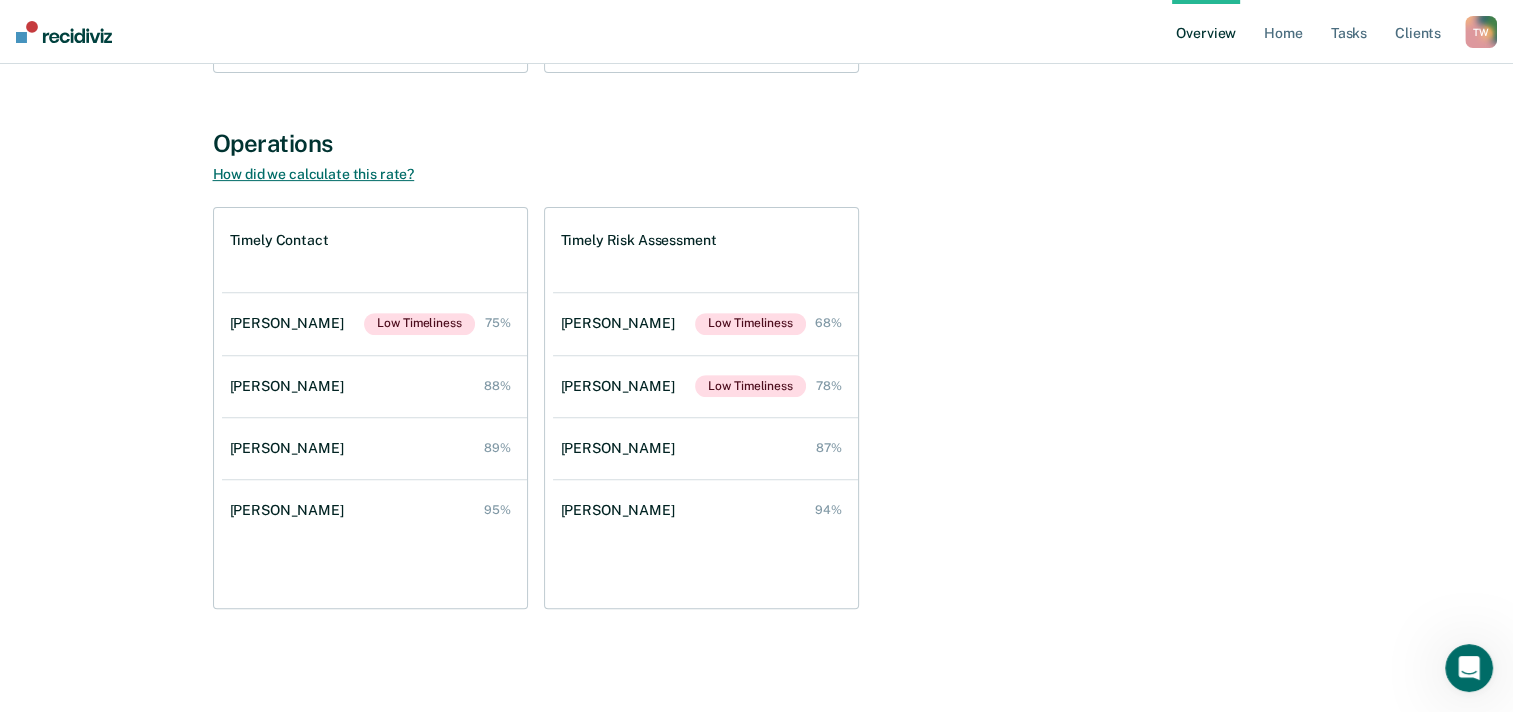 click on "How did we calculate this rate?" at bounding box center (314, 174) 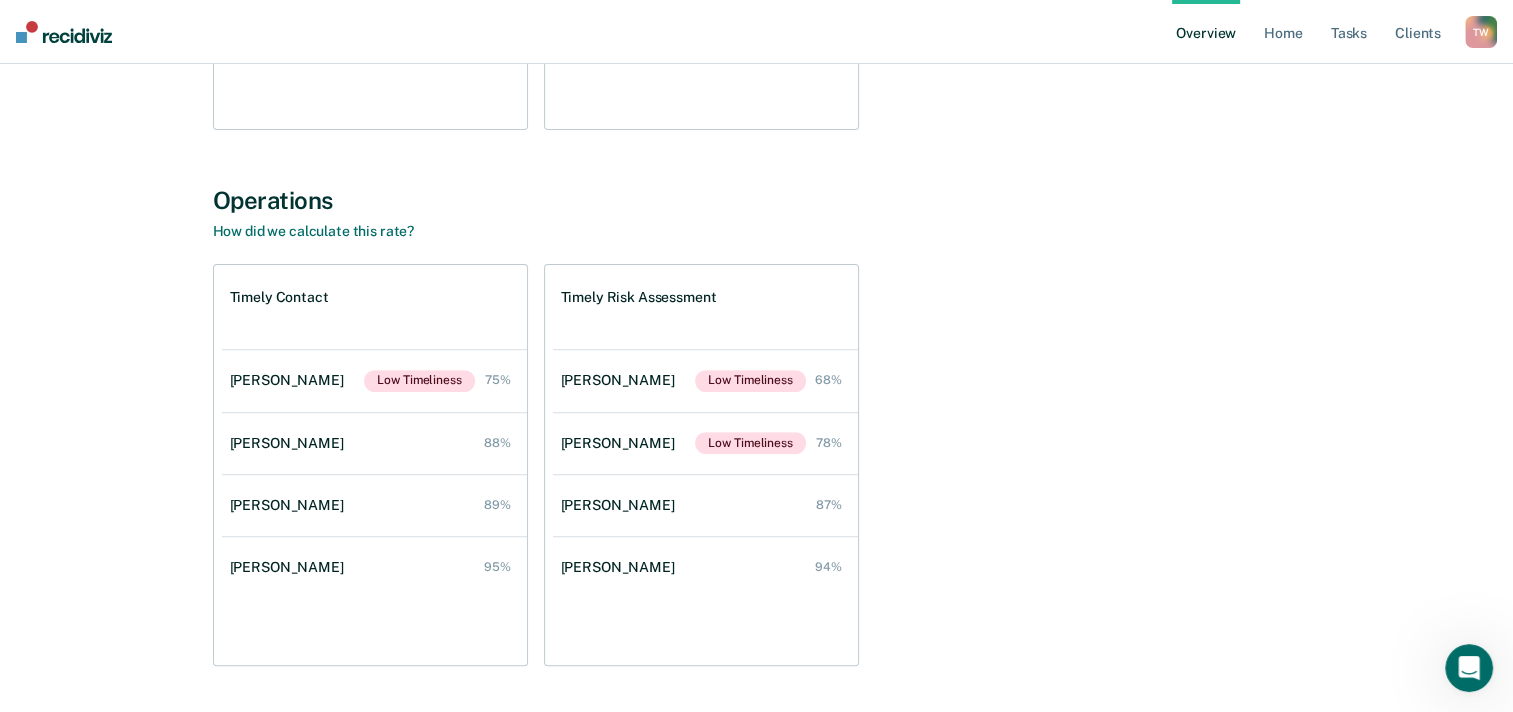 scroll, scrollTop: 657, scrollLeft: 0, axis: vertical 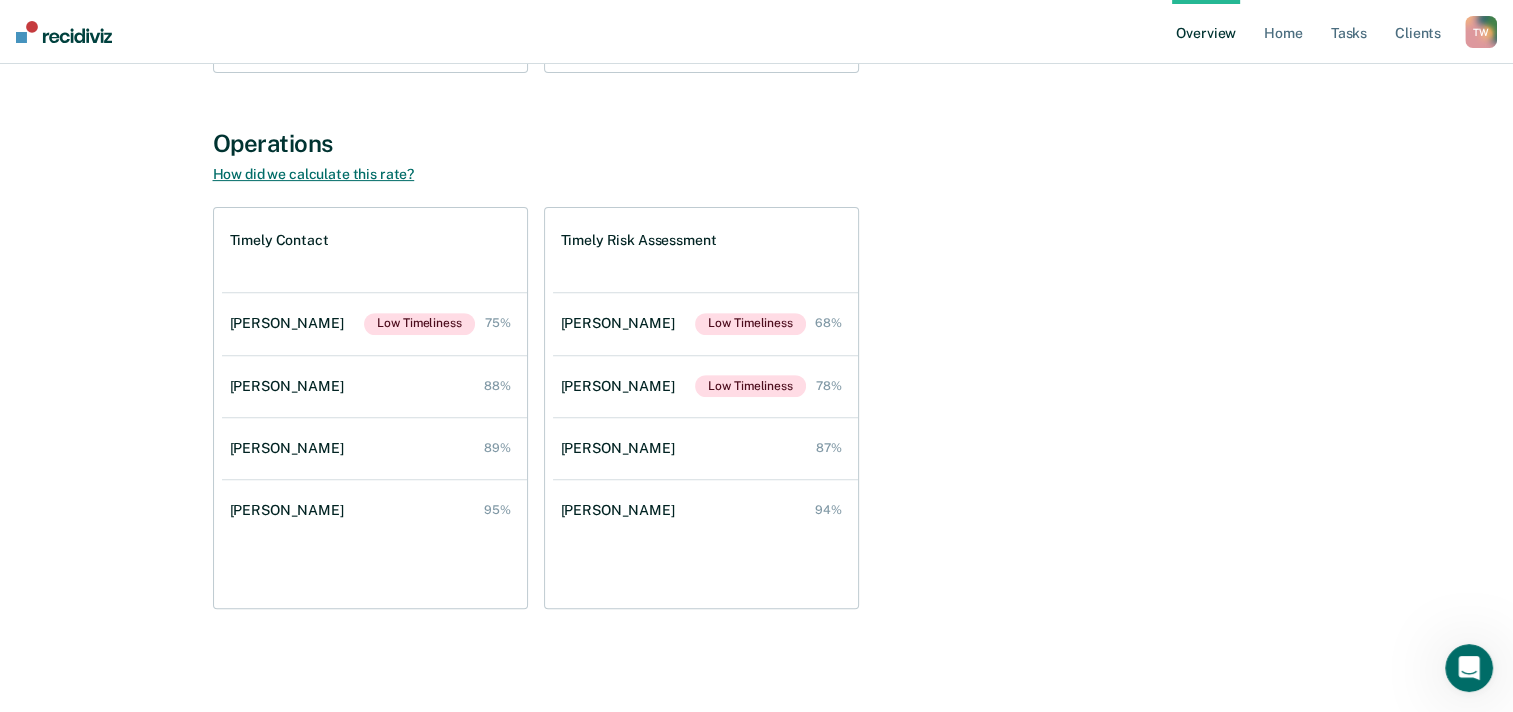 click on "How did we calculate this rate?" at bounding box center [314, 174] 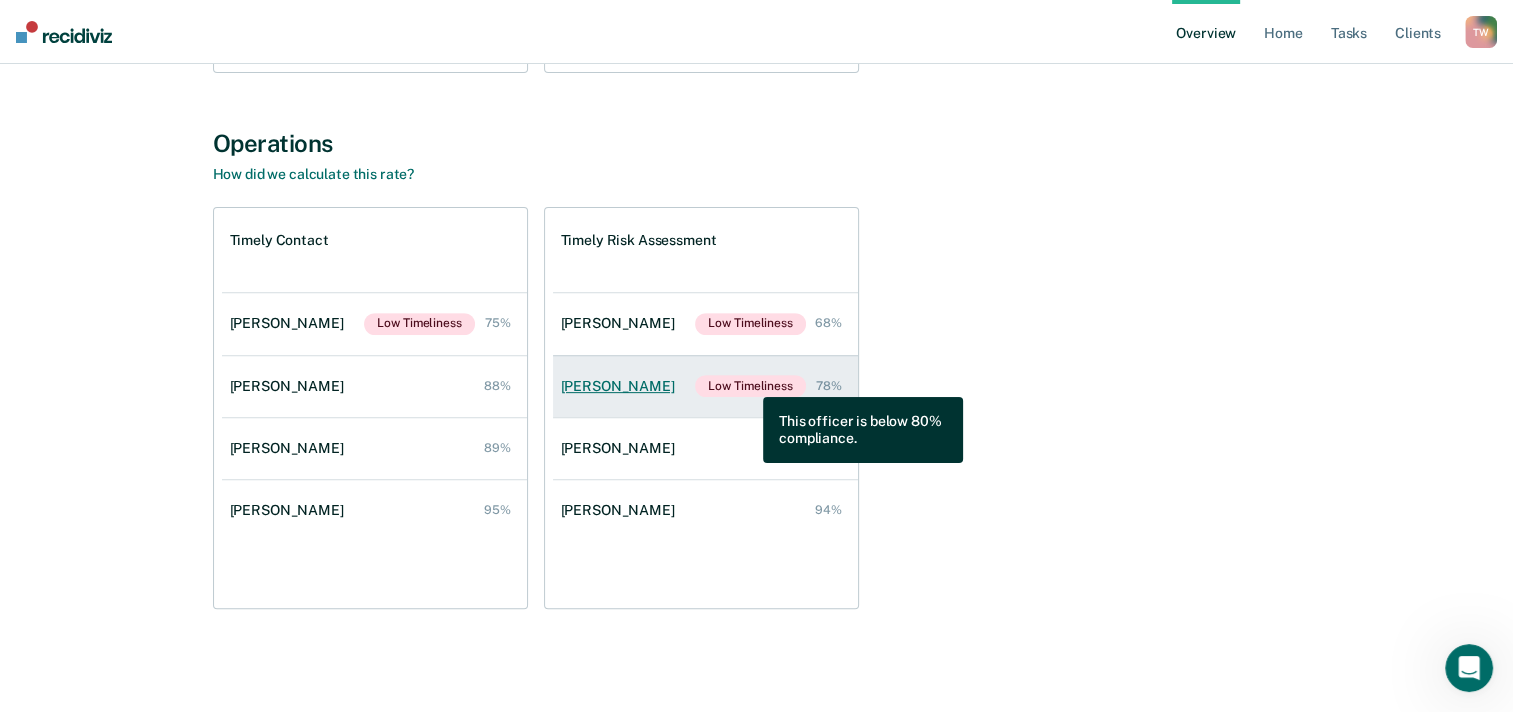 click on "Low Timeliness" at bounding box center [750, 386] 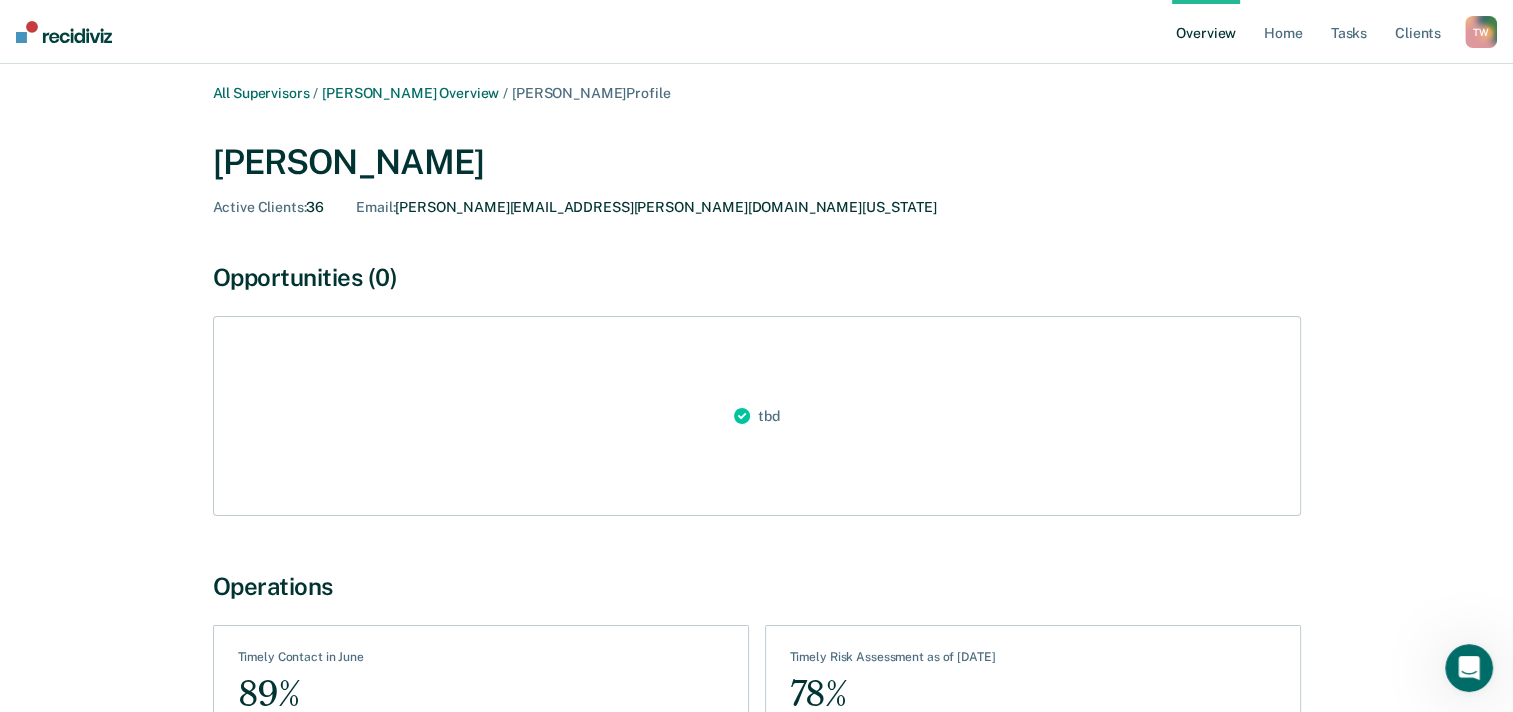 scroll, scrollTop: 0, scrollLeft: 0, axis: both 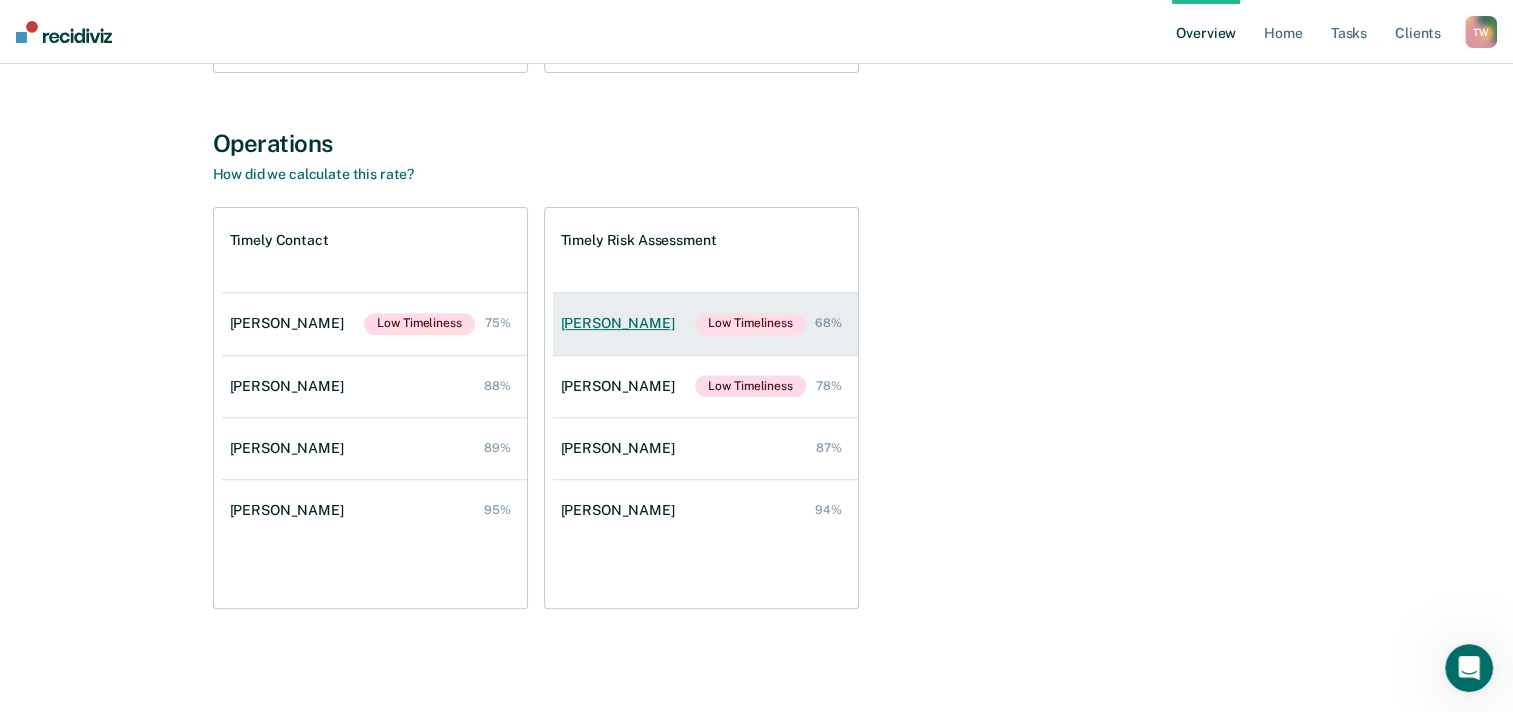 click on "[PERSON_NAME]" at bounding box center (622, 323) 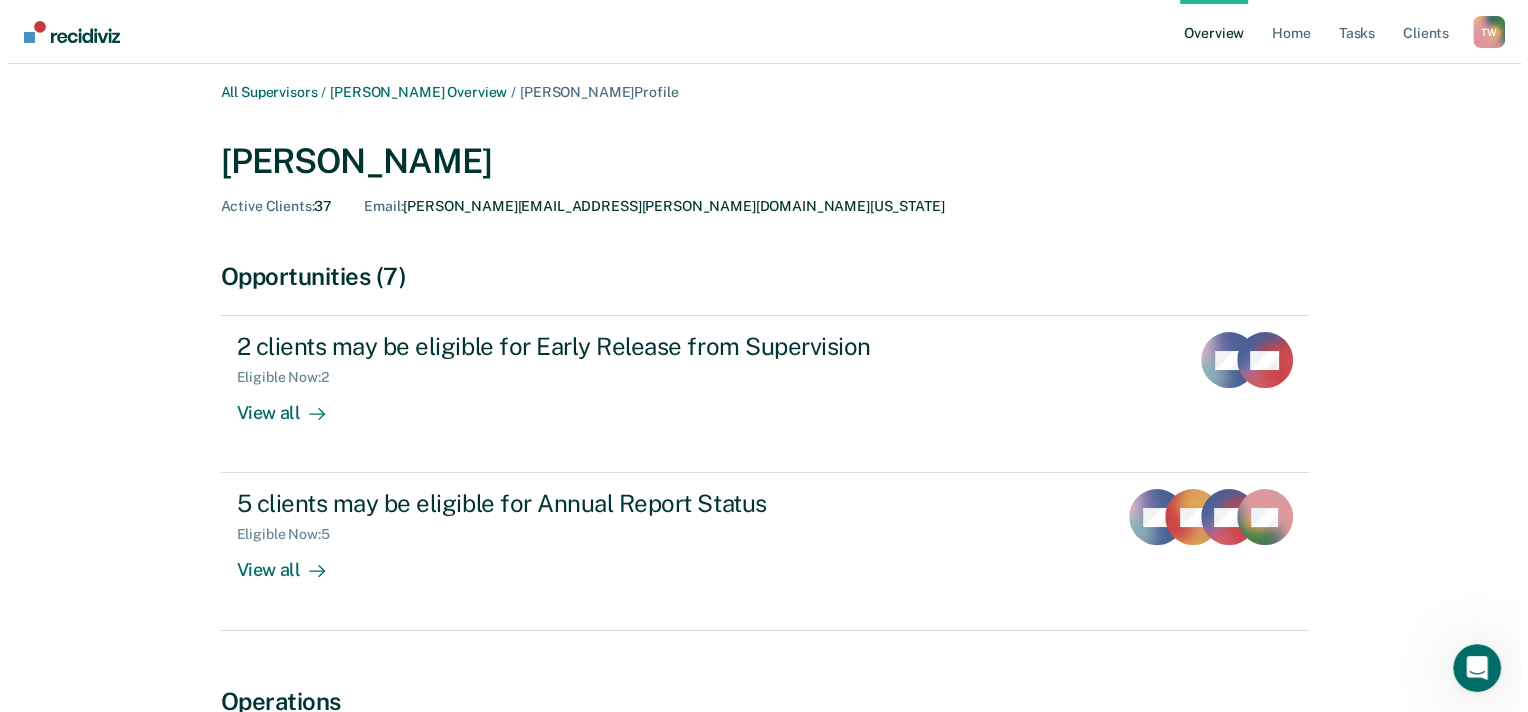 scroll, scrollTop: 0, scrollLeft: 0, axis: both 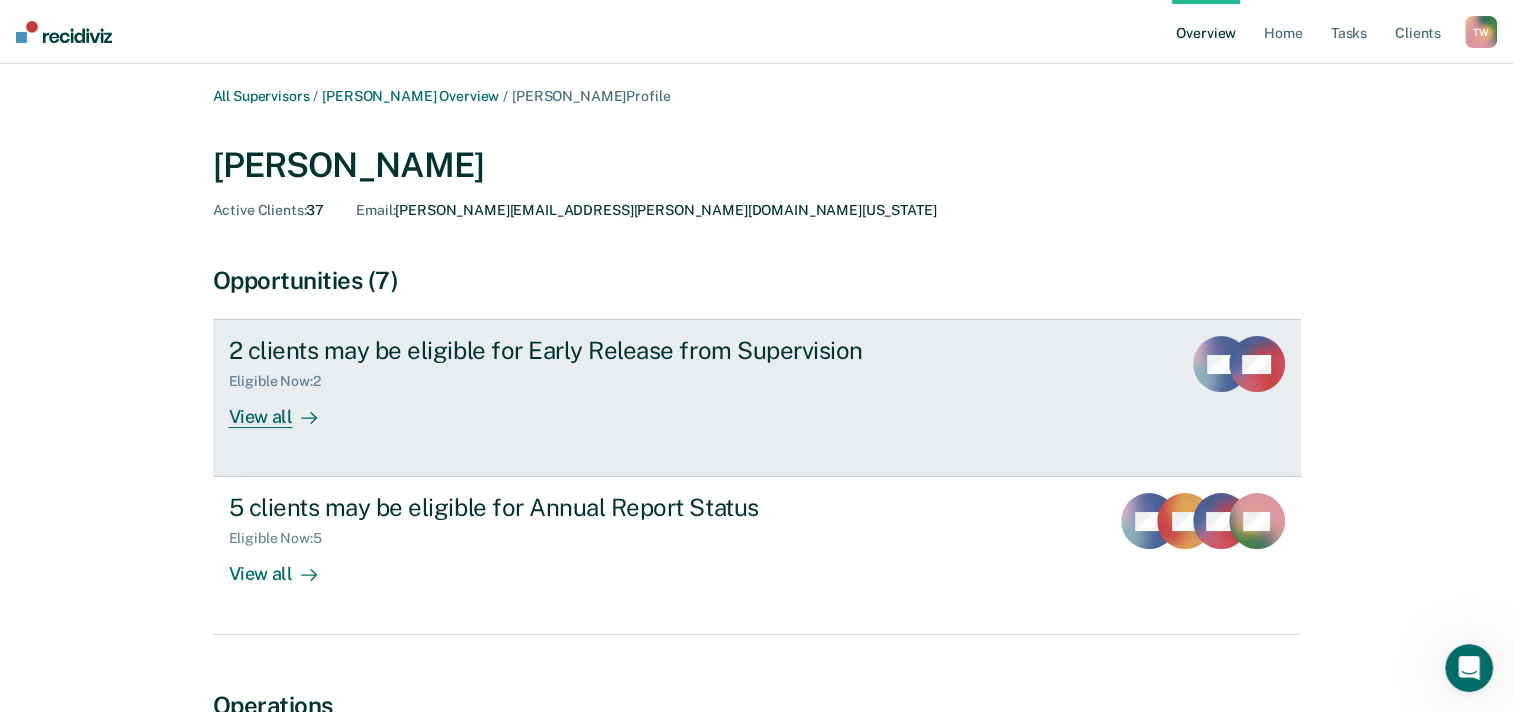 click on "View all" at bounding box center [285, 409] 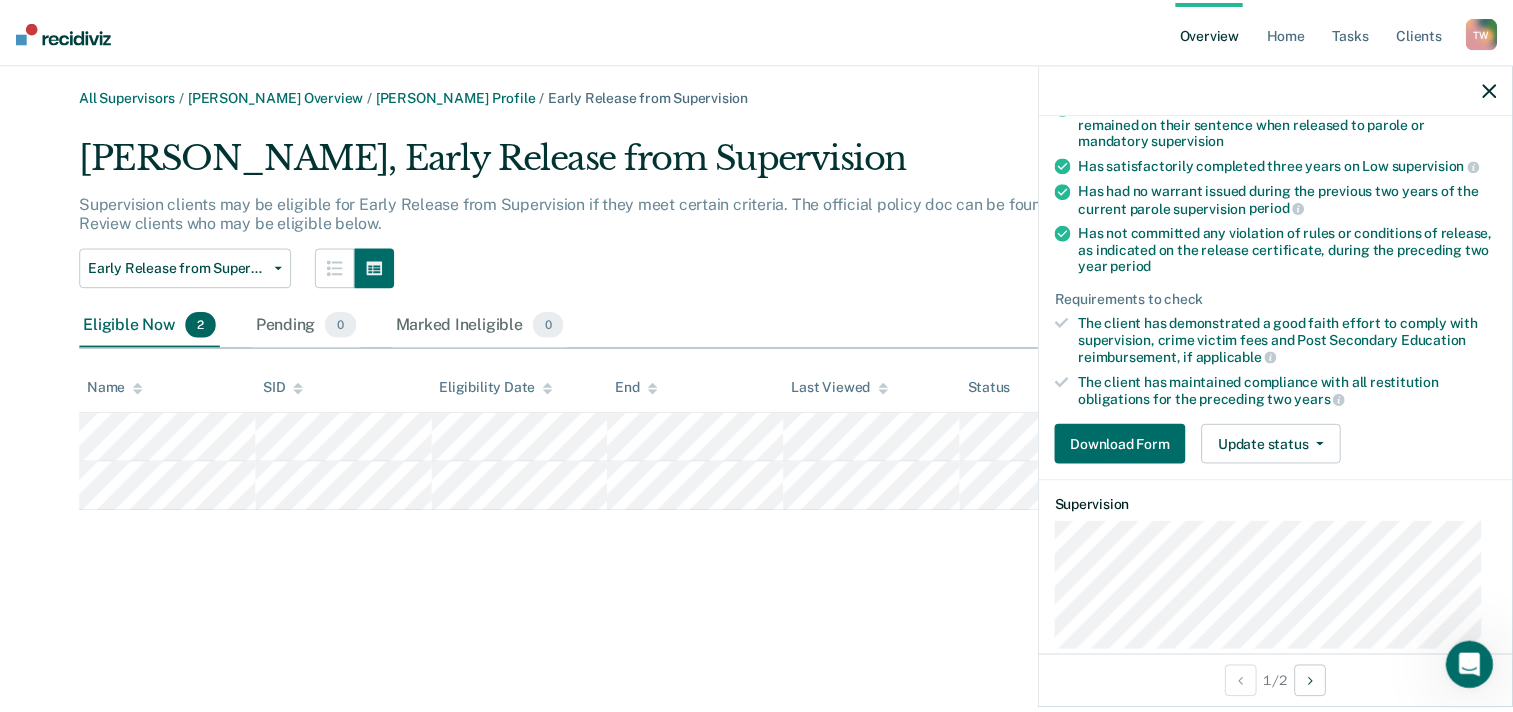scroll, scrollTop: 200, scrollLeft: 0, axis: vertical 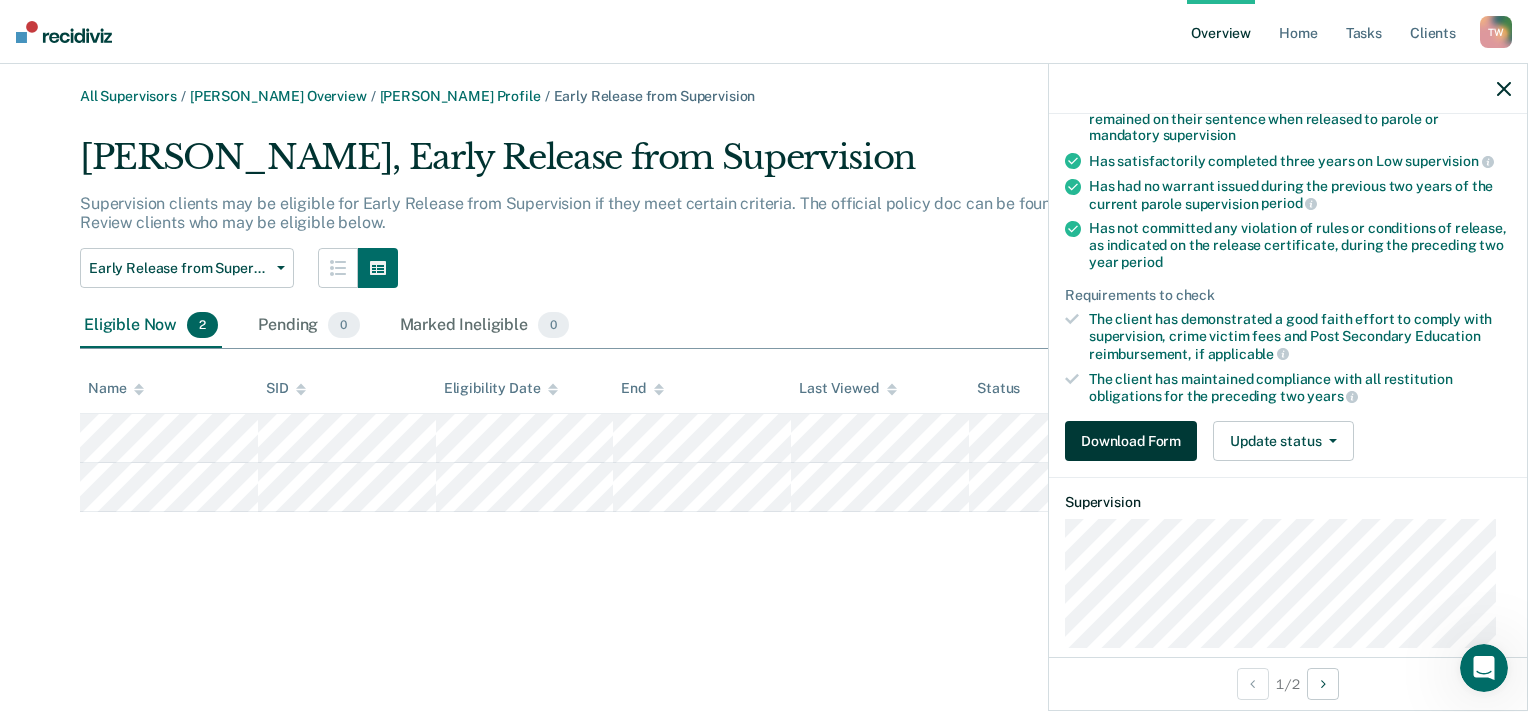 click on "Download Form" at bounding box center [1131, 441] 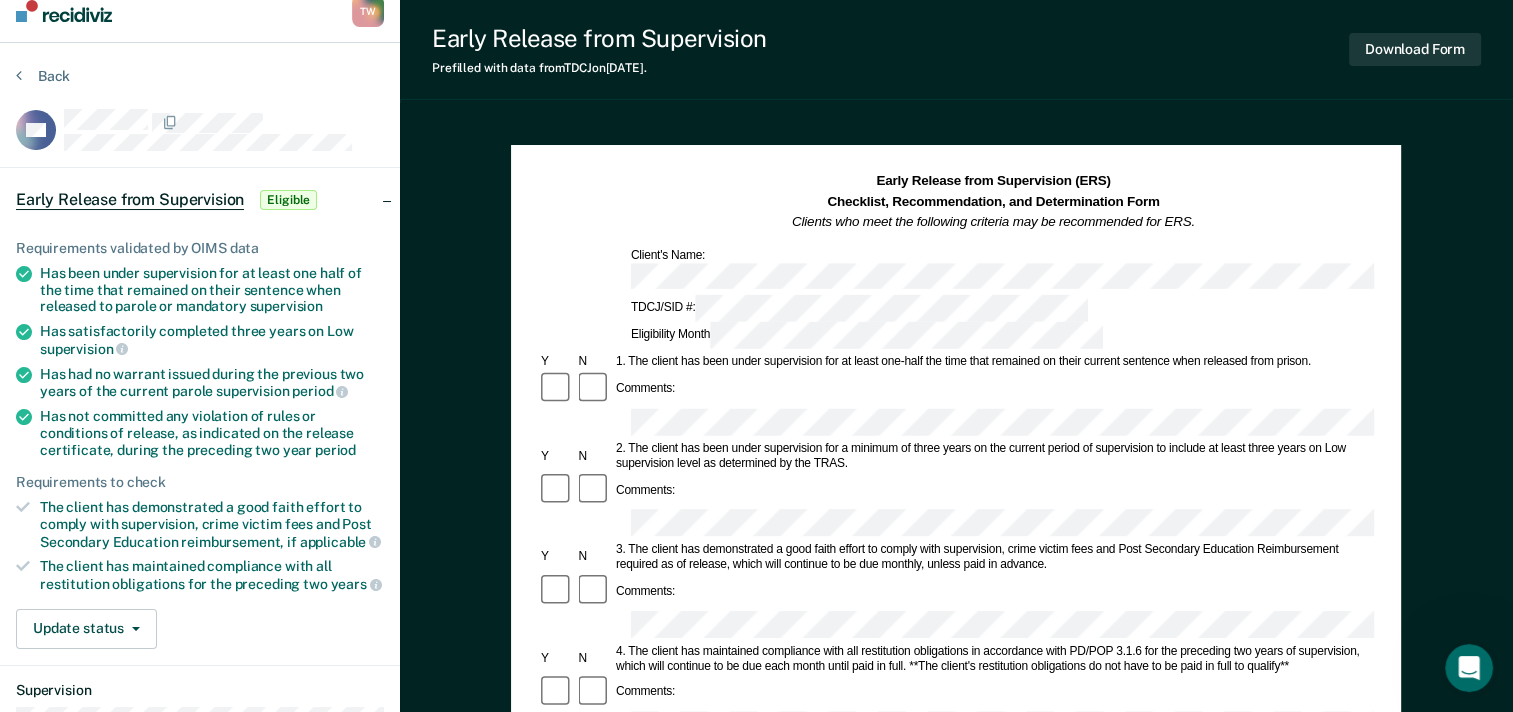 scroll, scrollTop: 0, scrollLeft: 0, axis: both 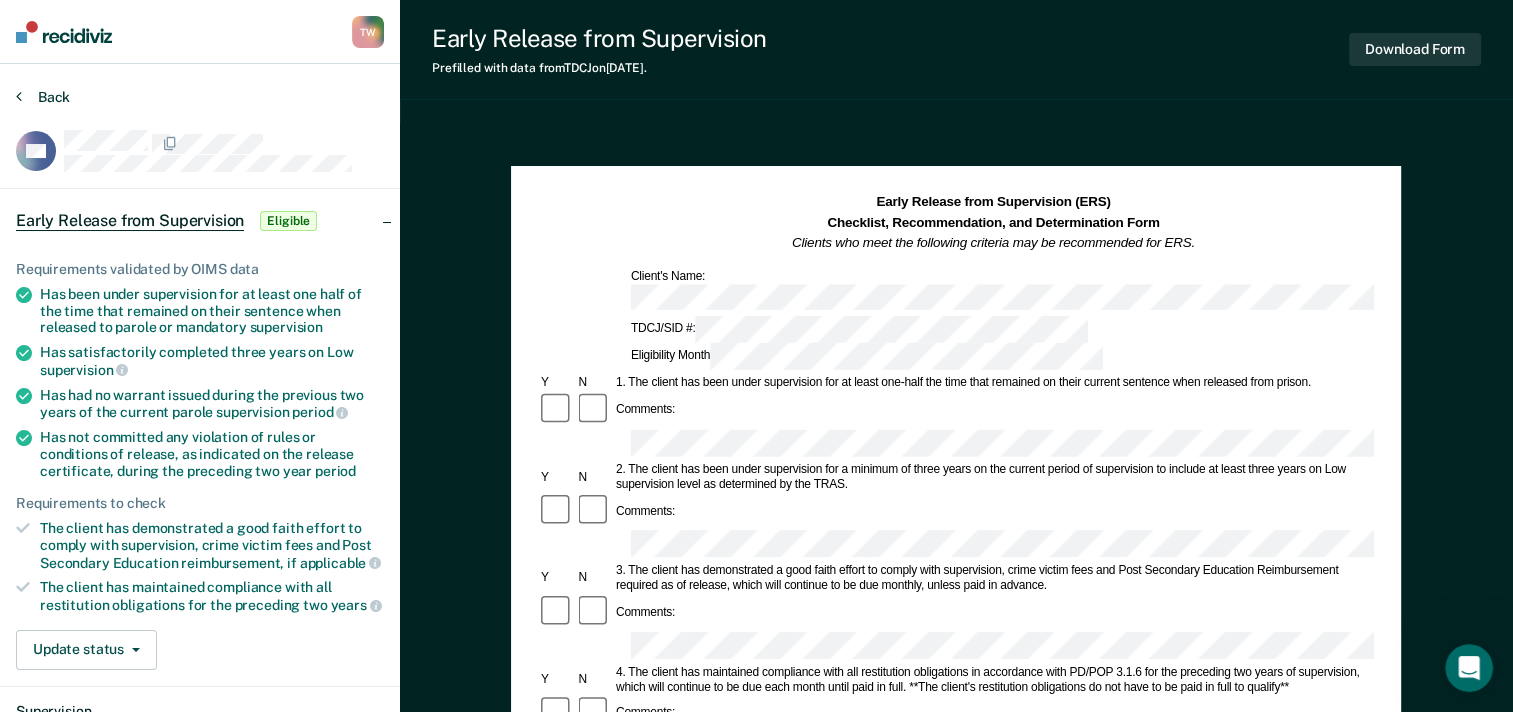 click on "Back" at bounding box center [43, 97] 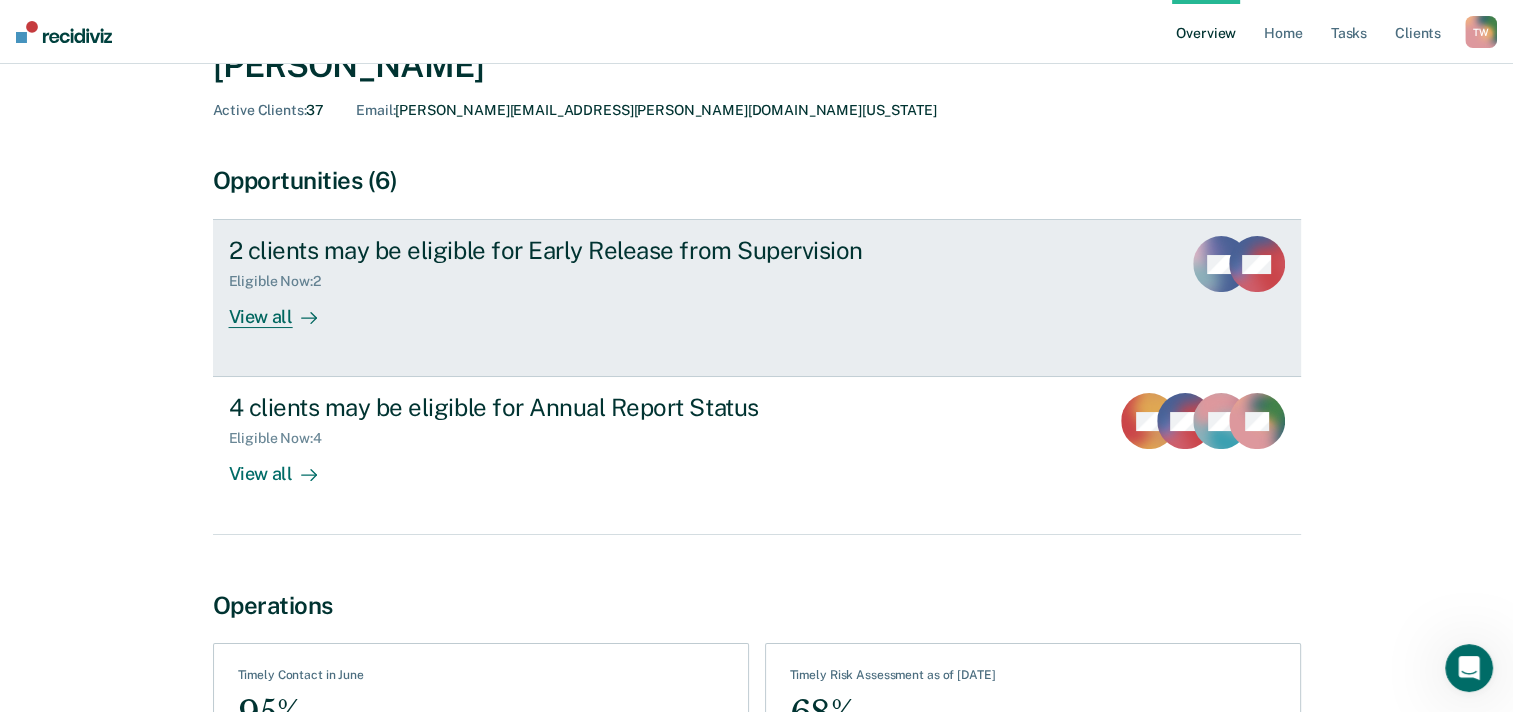 scroll, scrollTop: 264, scrollLeft: 0, axis: vertical 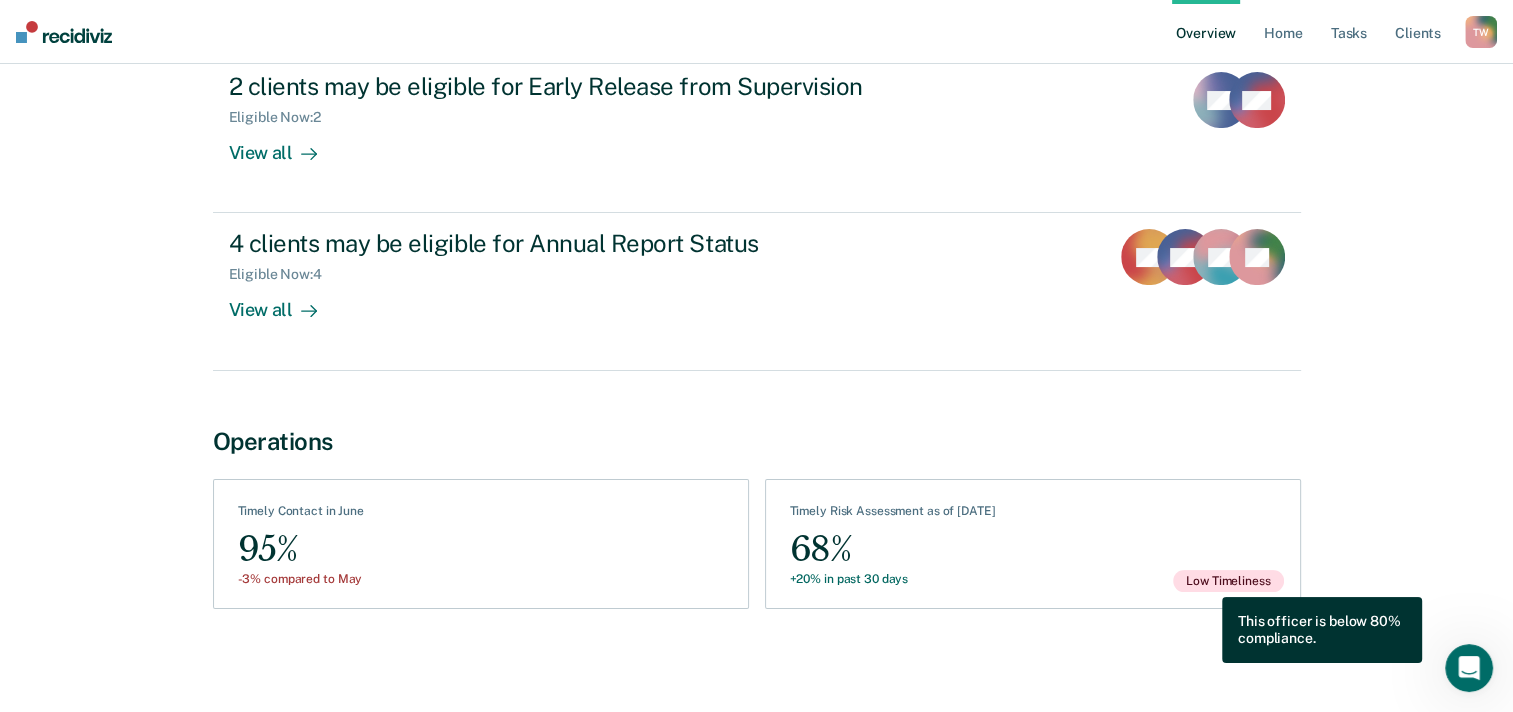 click on "Low Timeliness" at bounding box center (1228, 581) 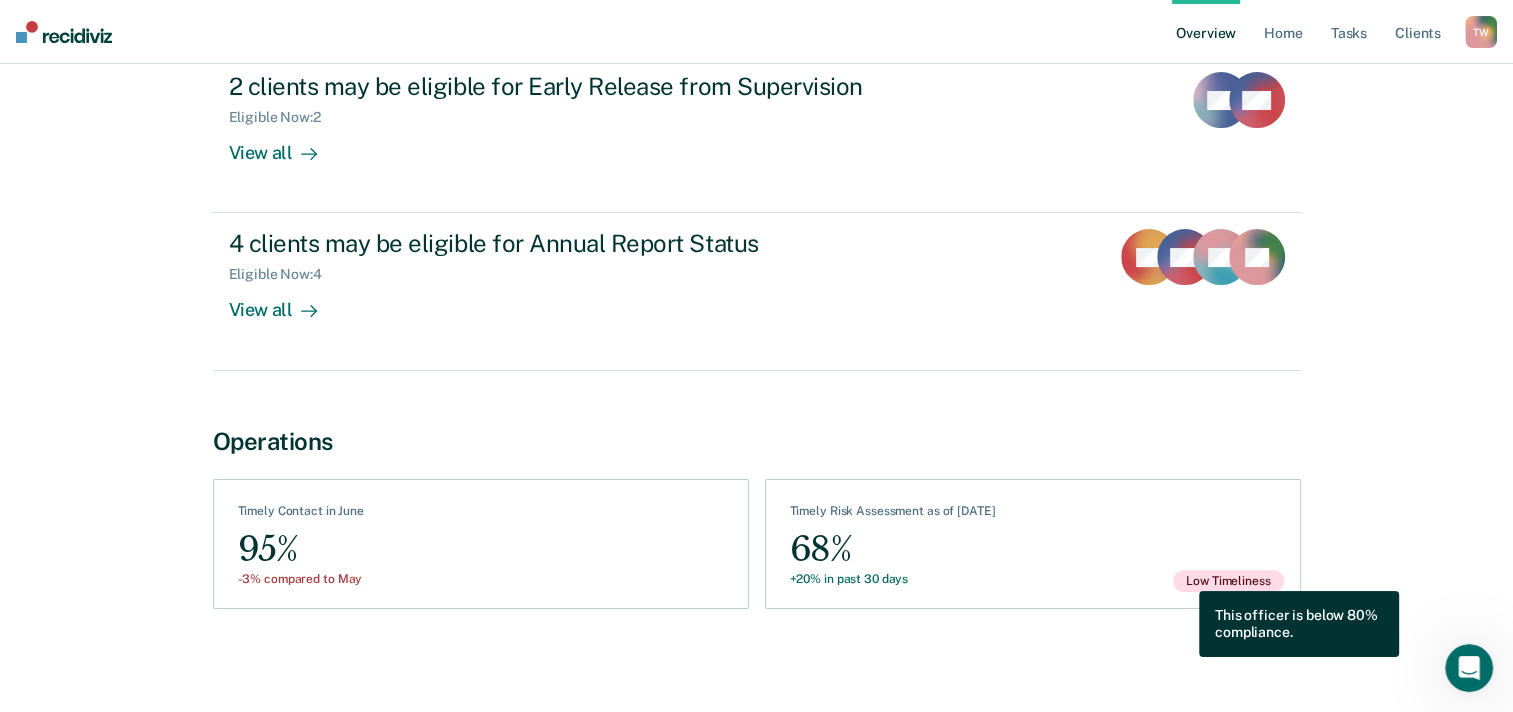 click on "Low Timeliness" at bounding box center [1228, 581] 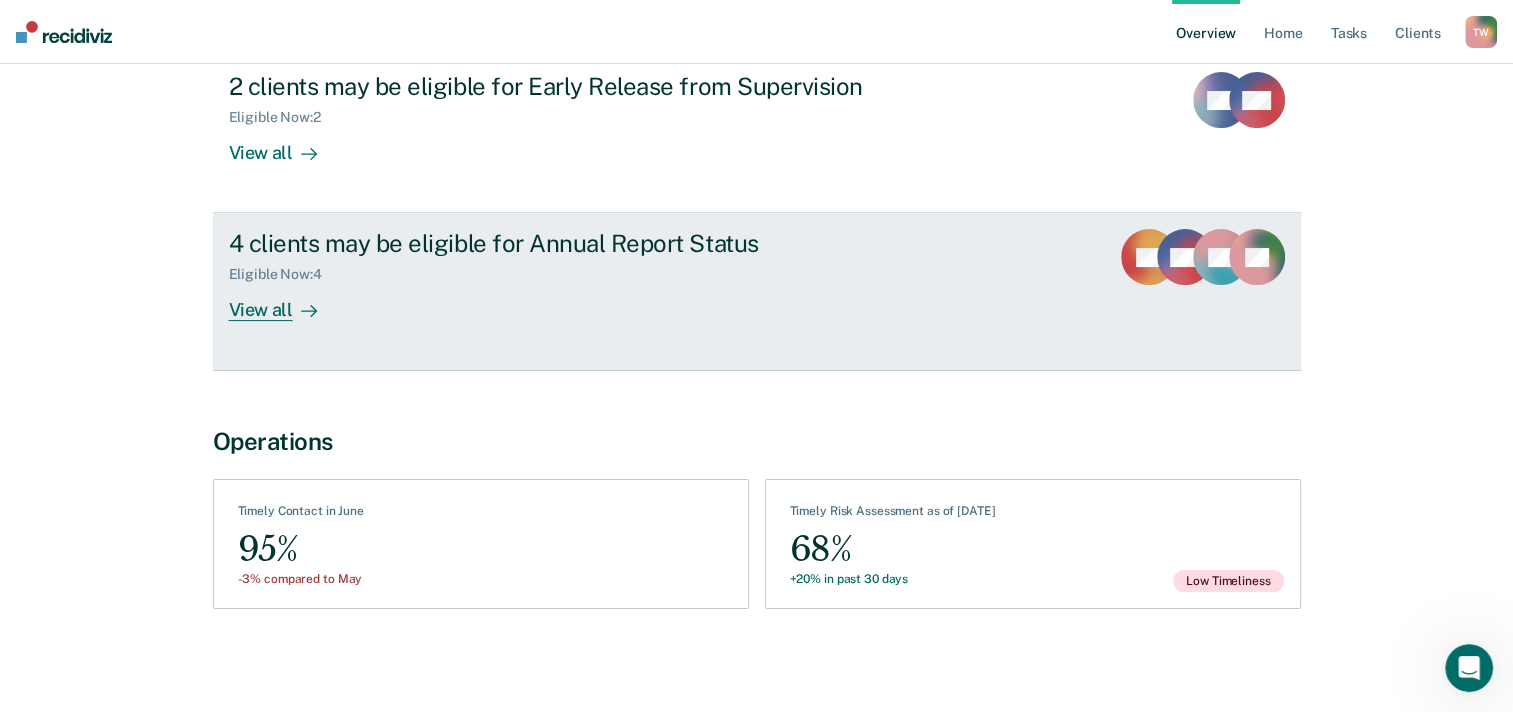 click on "View all" at bounding box center (285, 302) 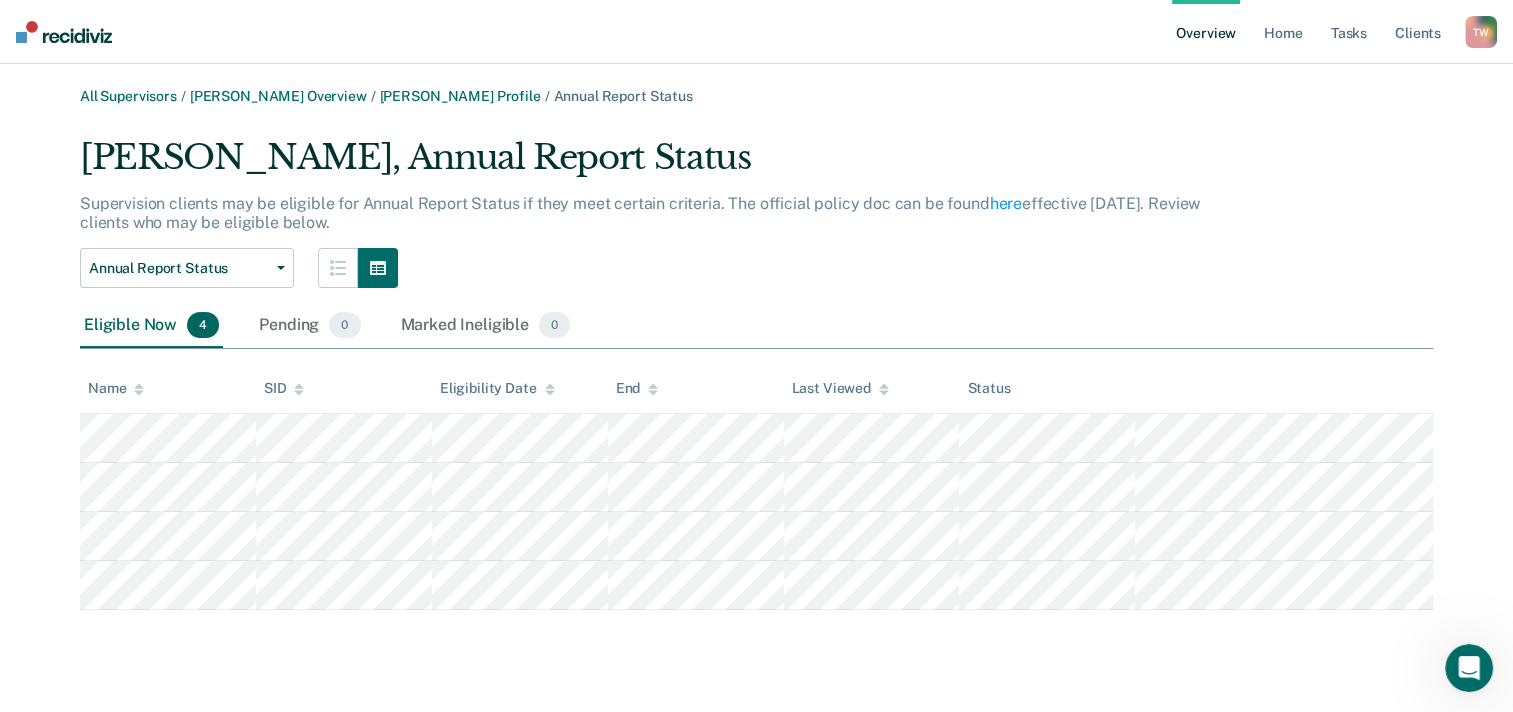 scroll, scrollTop: 0, scrollLeft: 0, axis: both 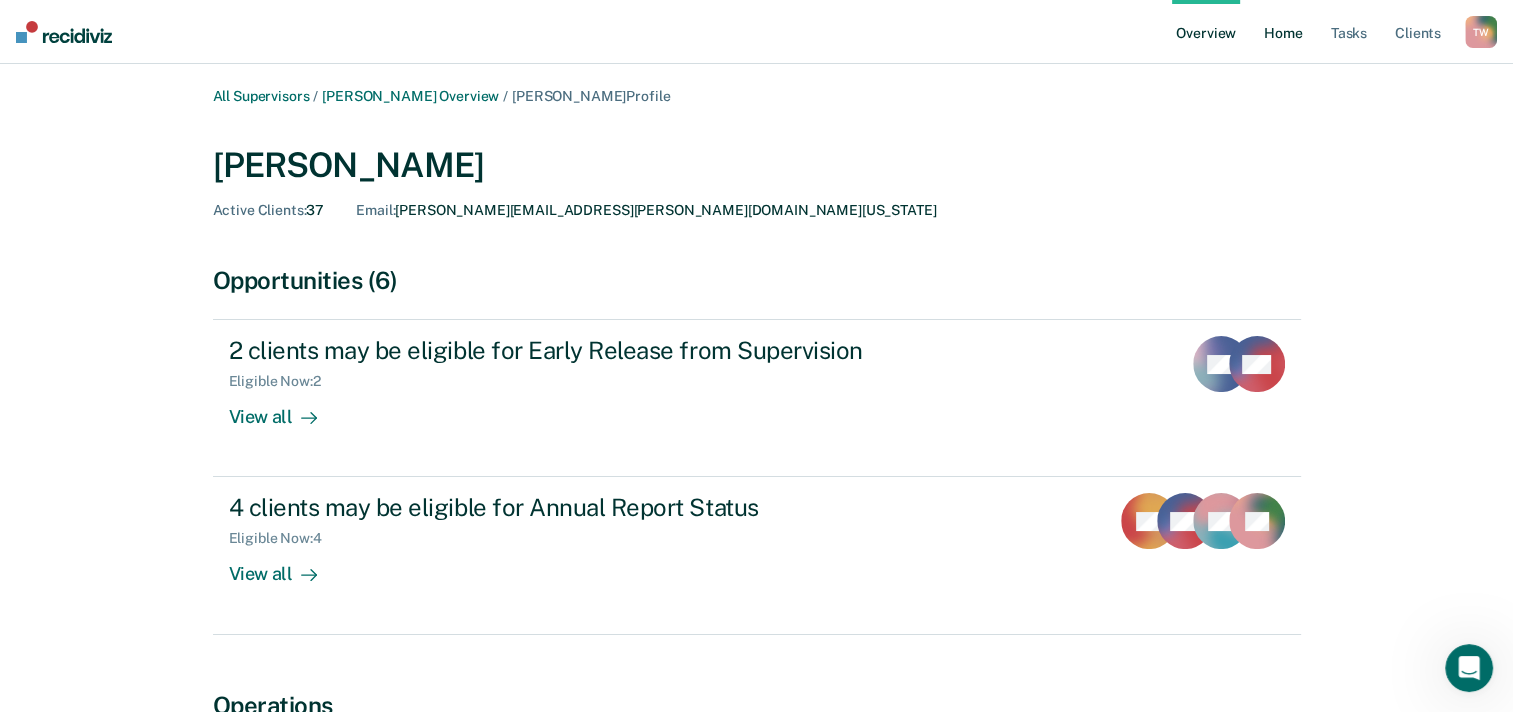 click on "Home" at bounding box center (1283, 32) 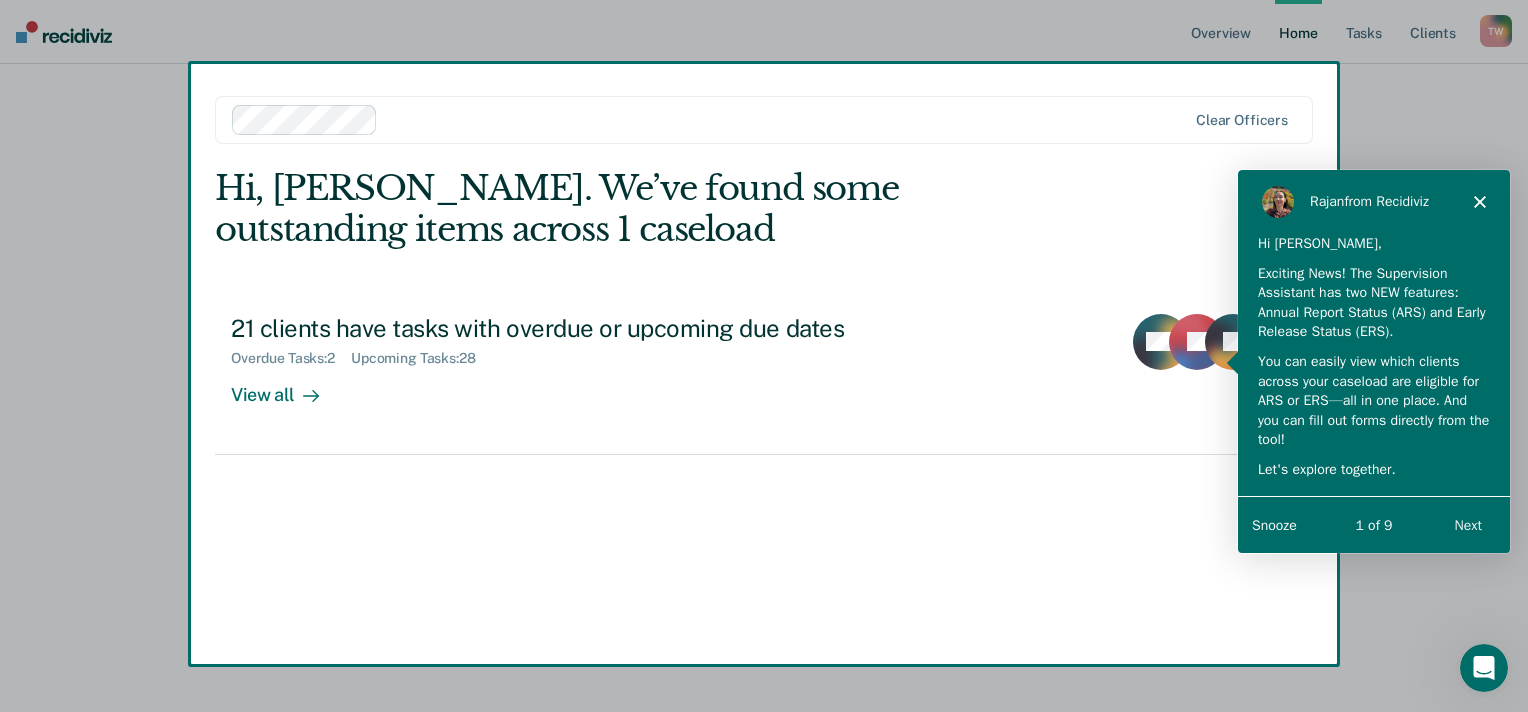 scroll, scrollTop: 0, scrollLeft: 0, axis: both 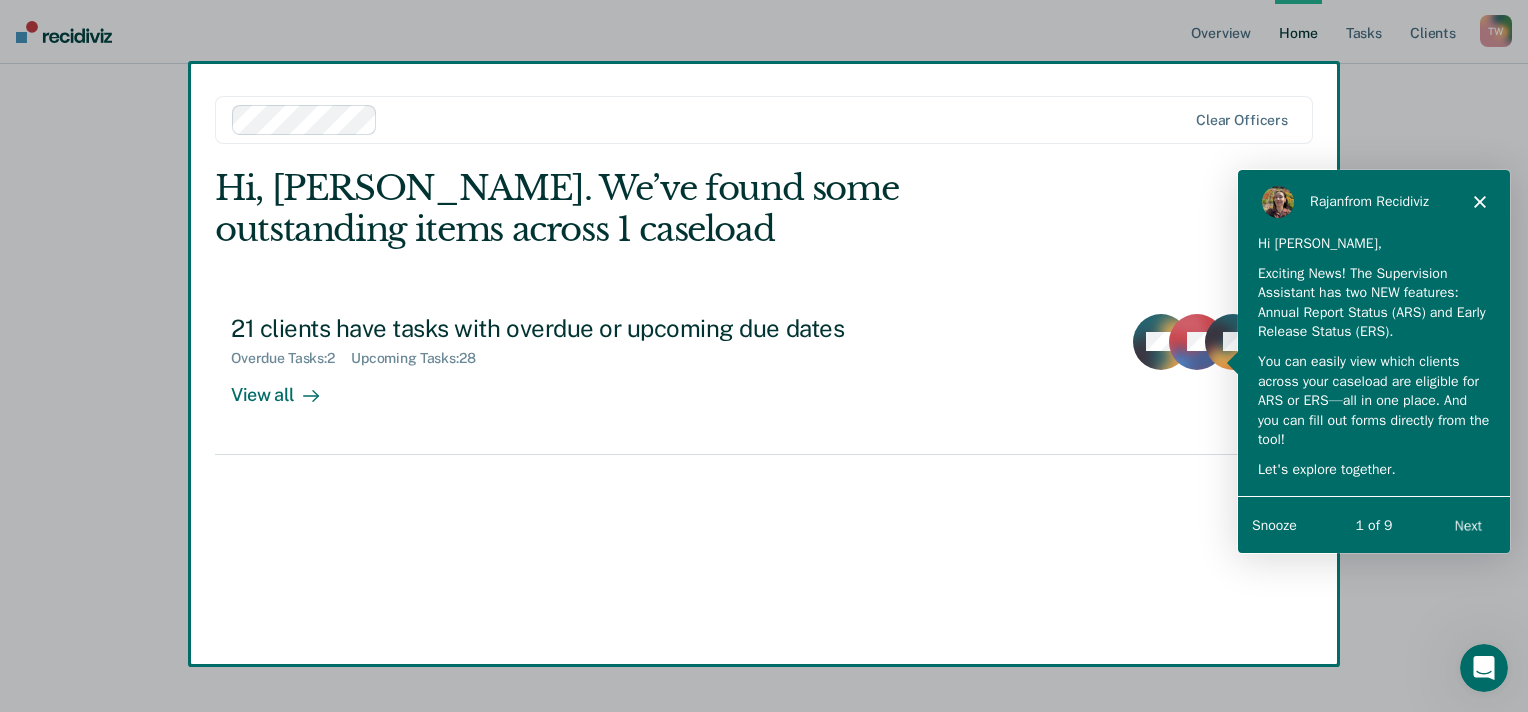 click at bounding box center (764, 356) 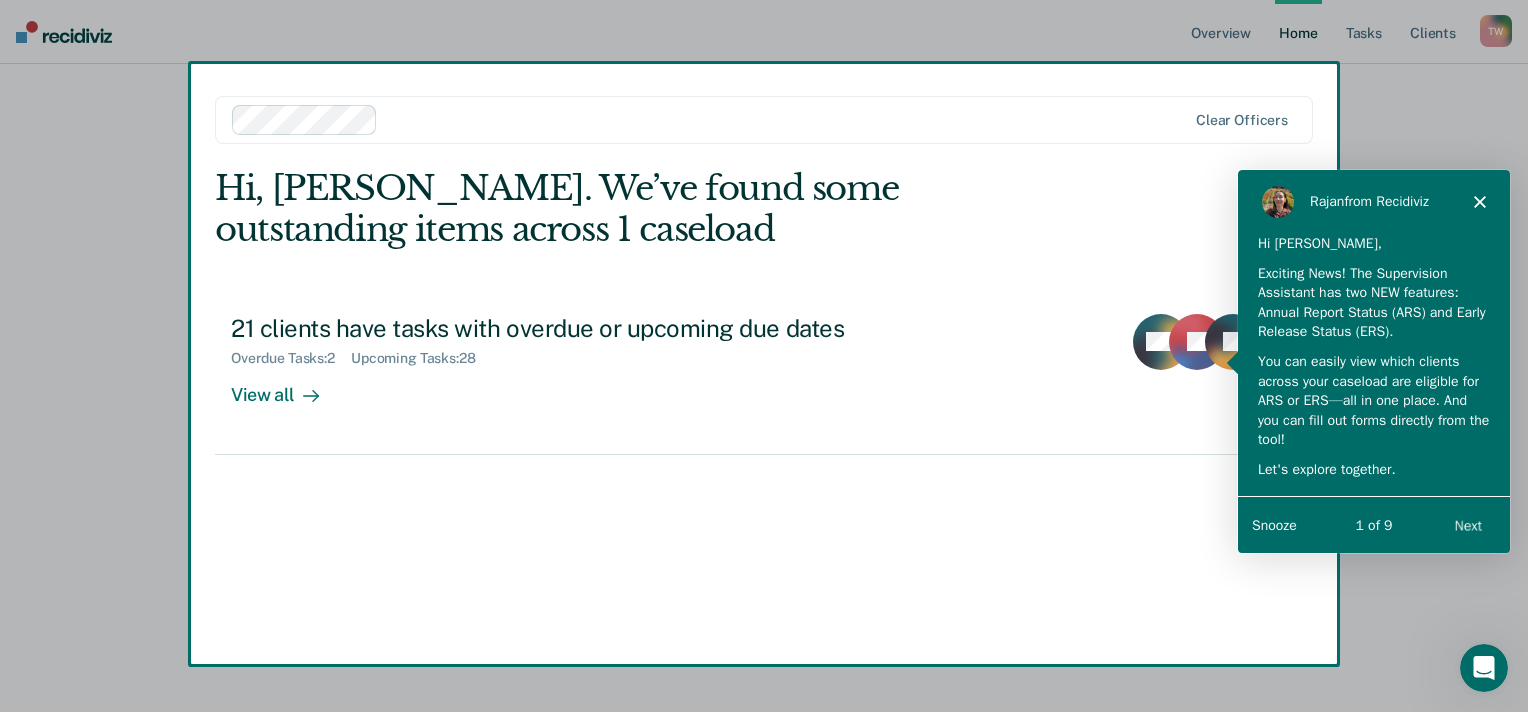click at bounding box center (764, 356) 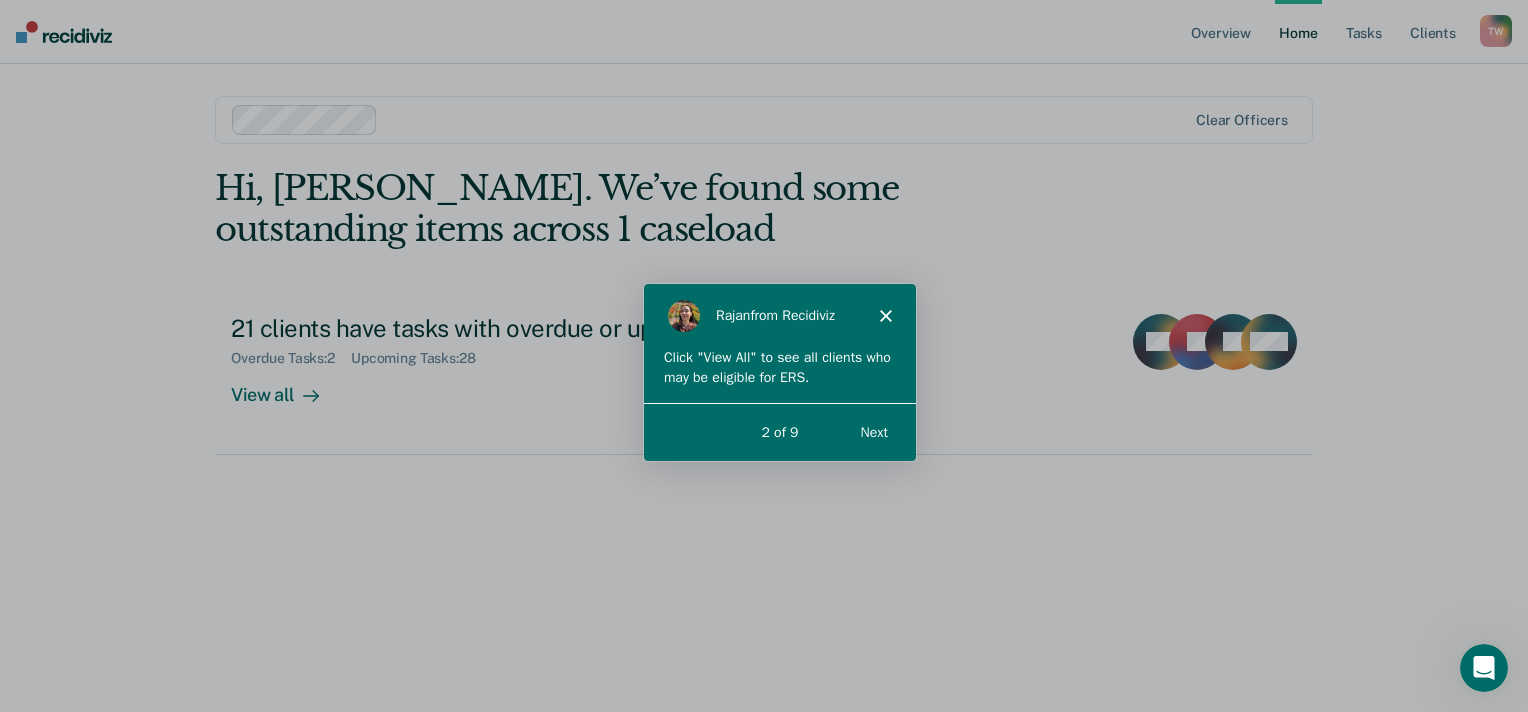 scroll, scrollTop: 0, scrollLeft: 0, axis: both 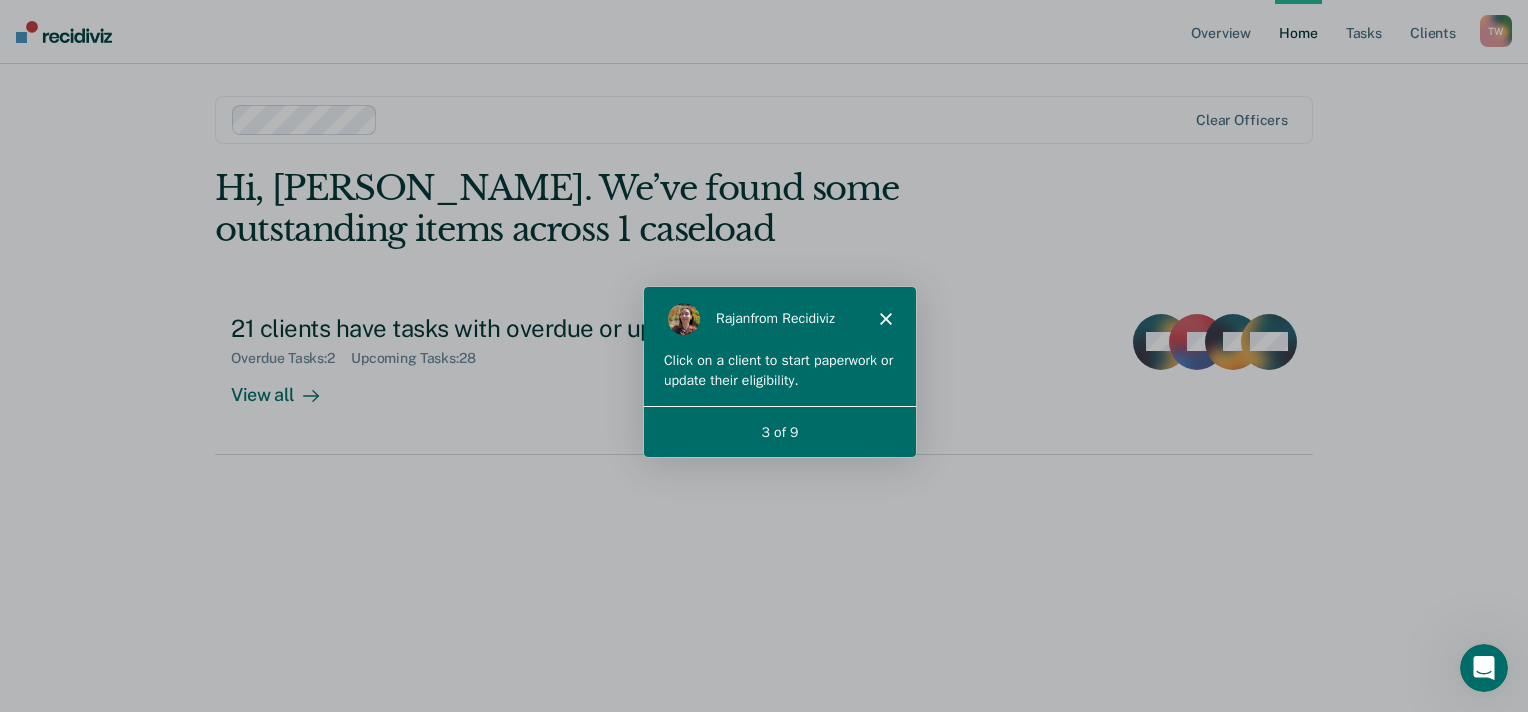 click 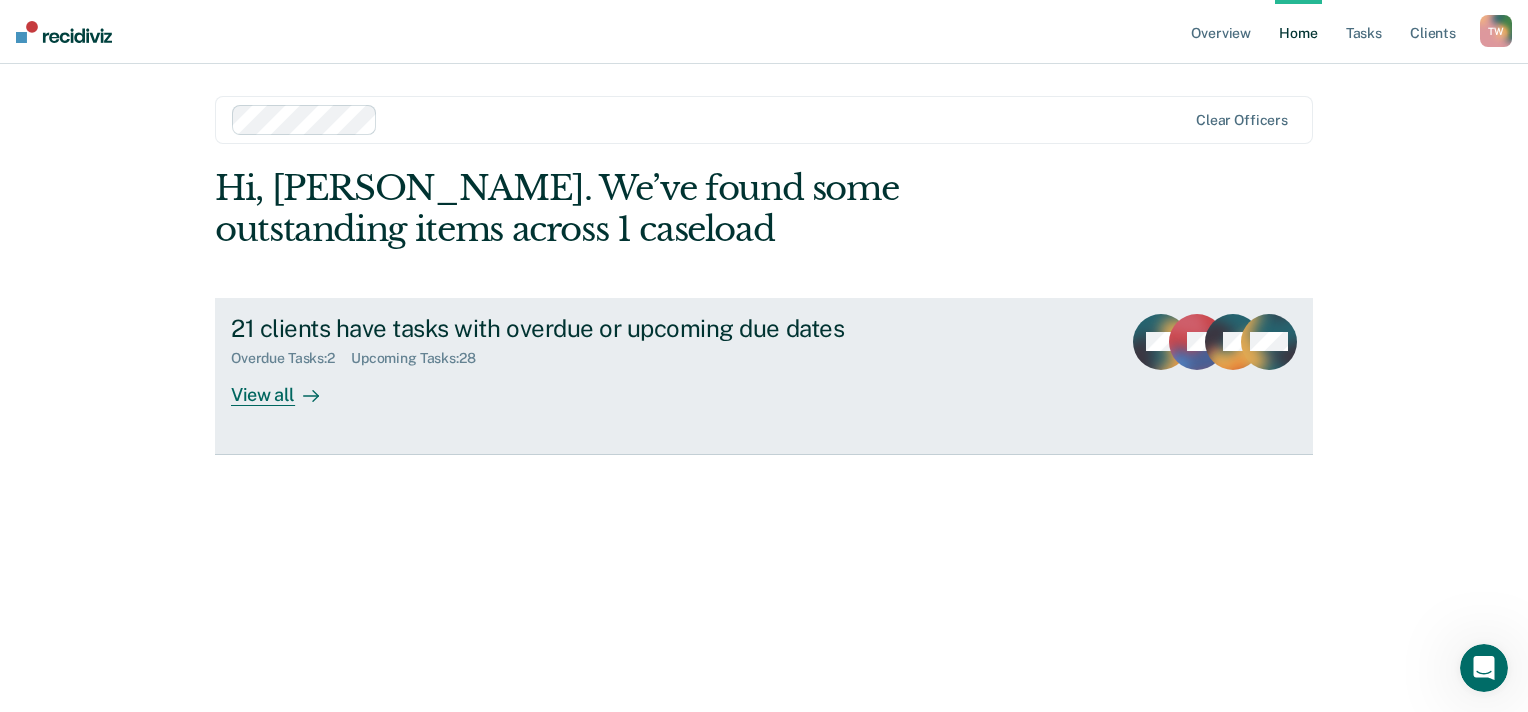 click 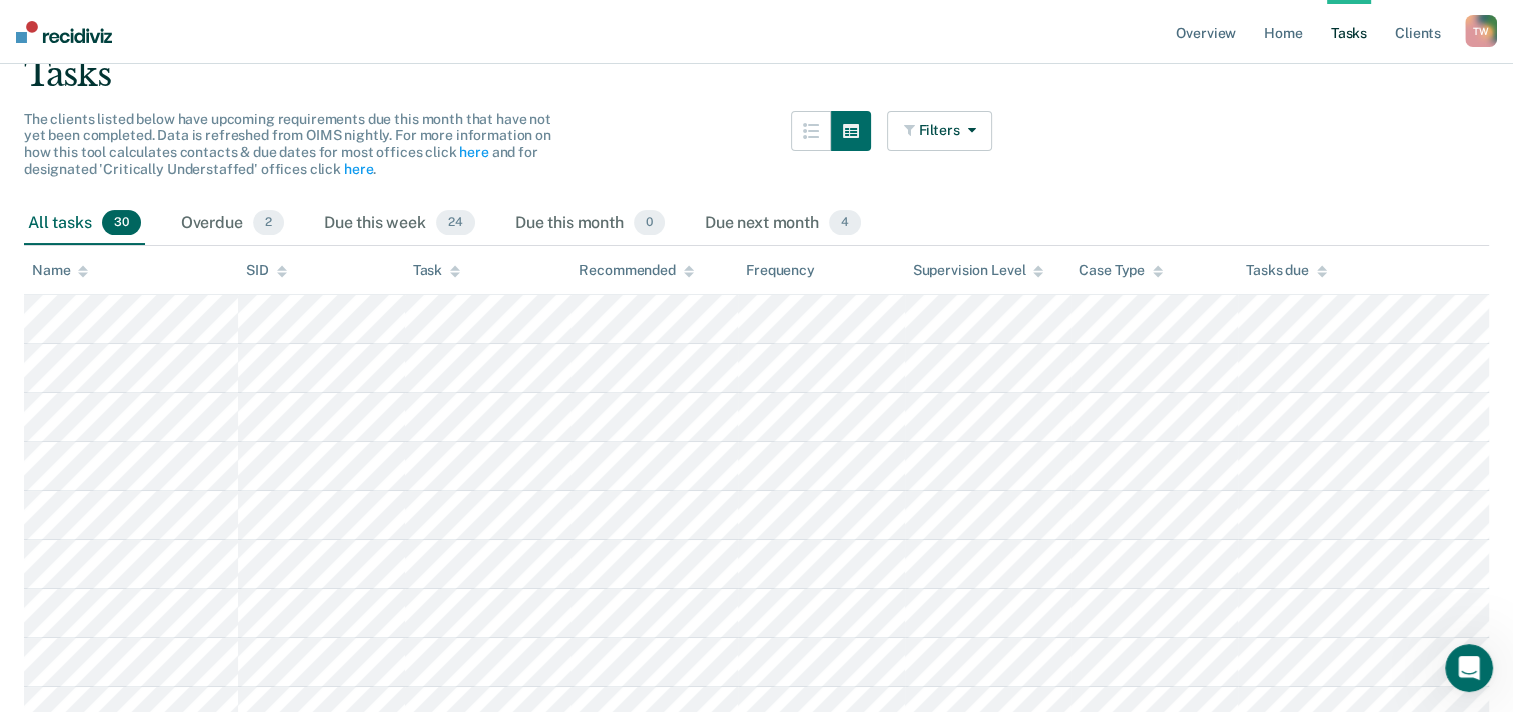 scroll, scrollTop: 200, scrollLeft: 0, axis: vertical 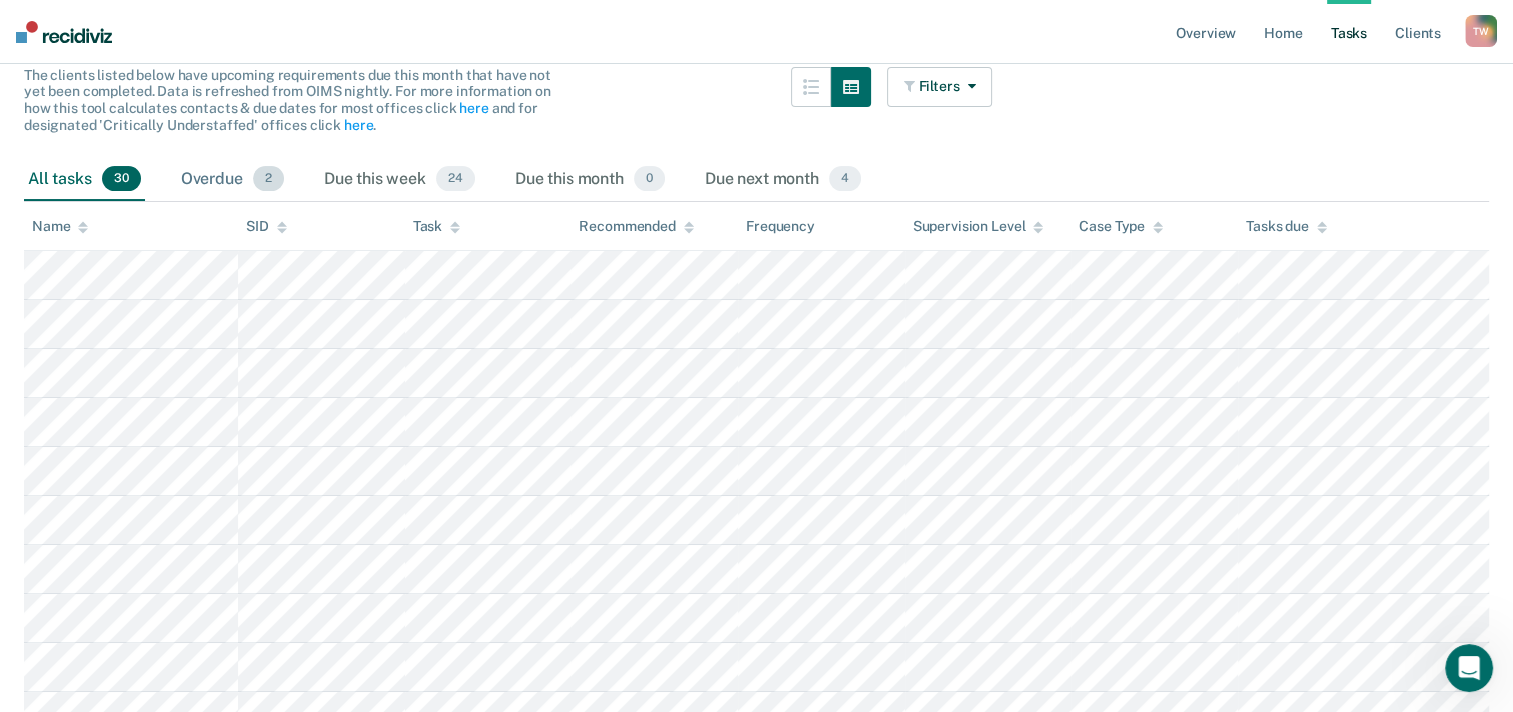 click on "Overdue 2" at bounding box center (232, 180) 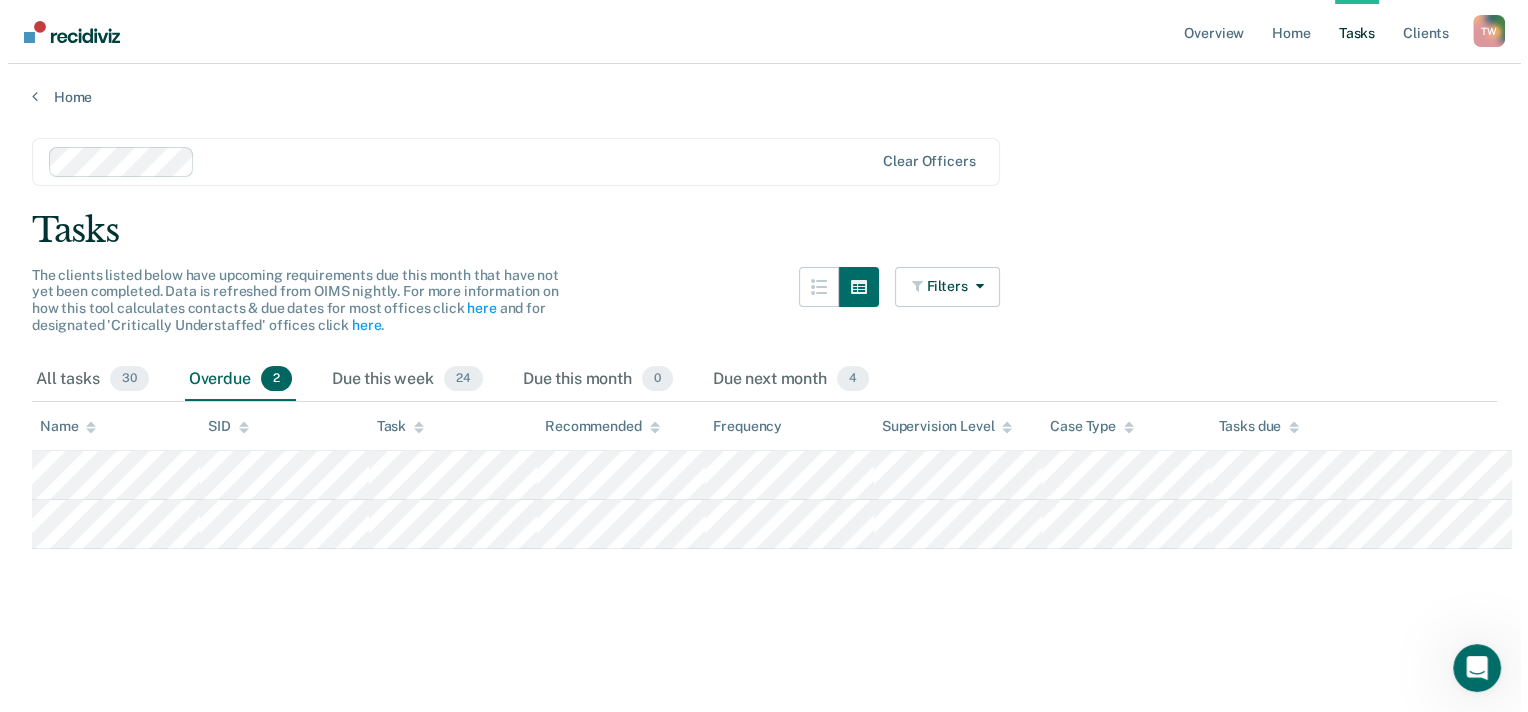 scroll, scrollTop: 0, scrollLeft: 0, axis: both 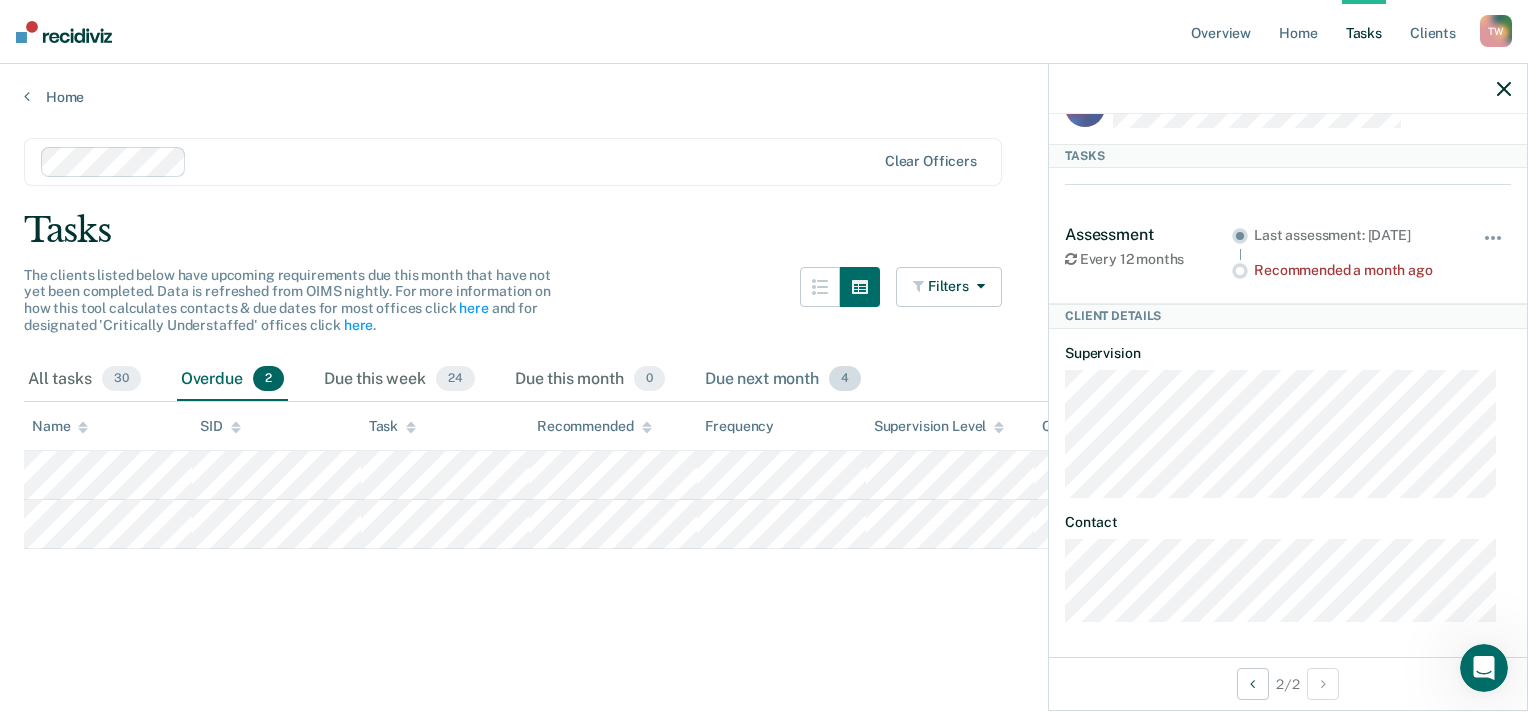 click on "Due next month 4" at bounding box center (783, 380) 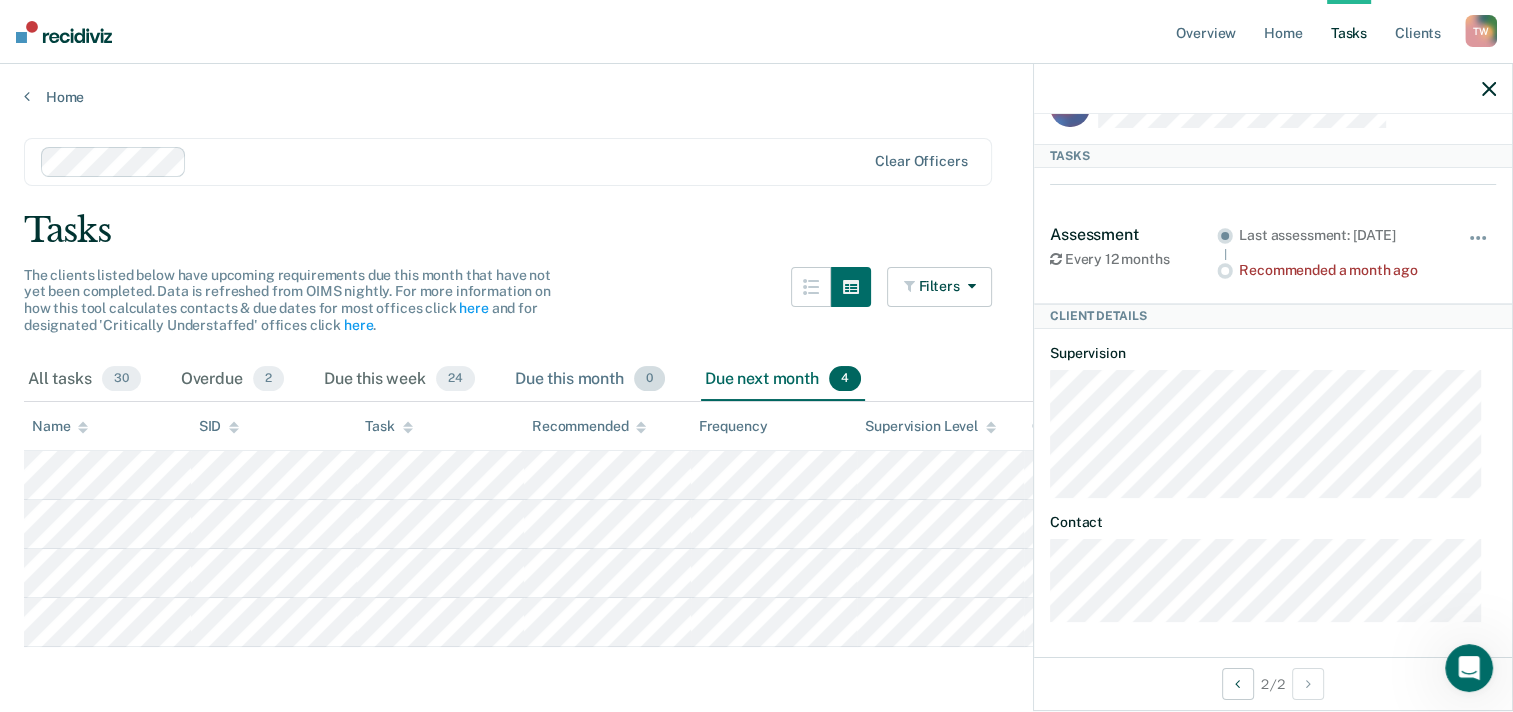 click on "Due this month 0" at bounding box center (590, 380) 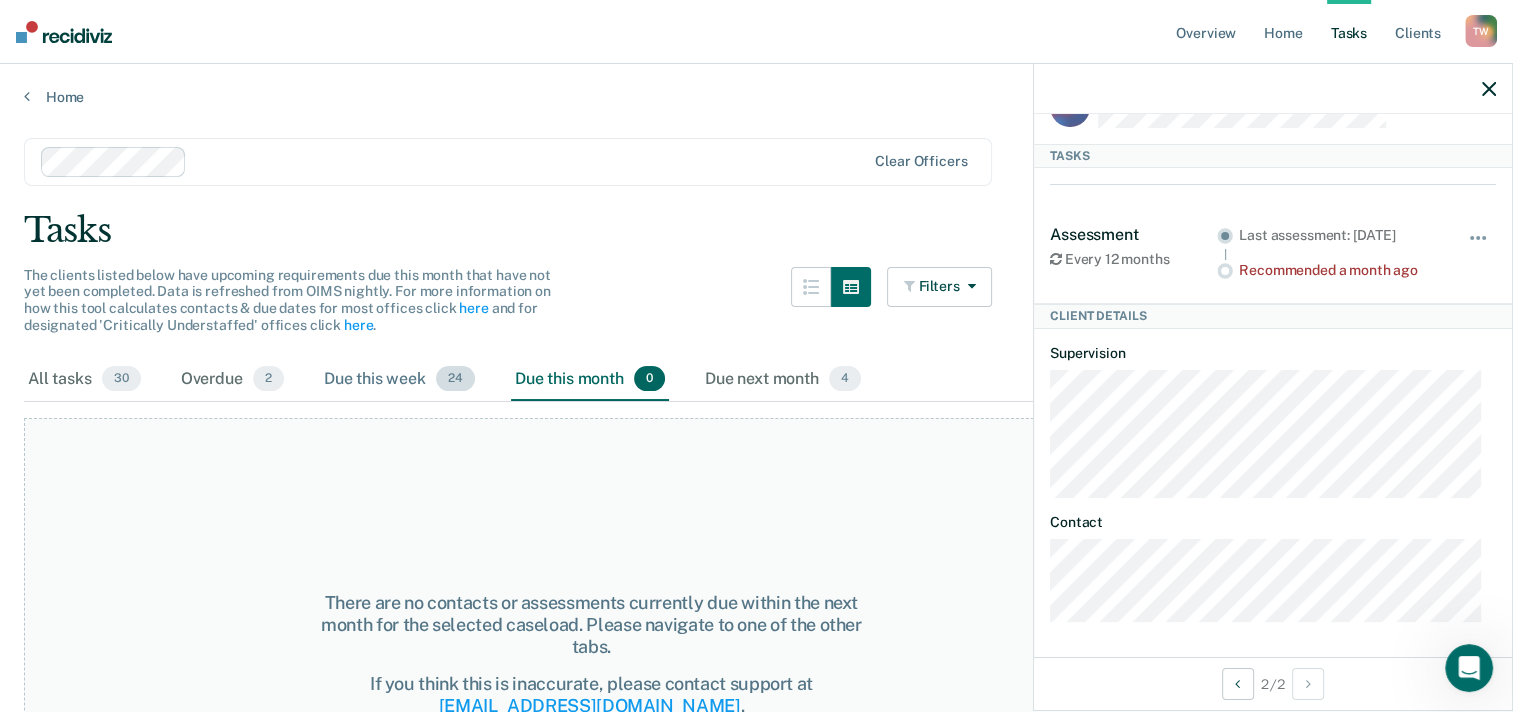 click on "Due this week 24" at bounding box center (399, 380) 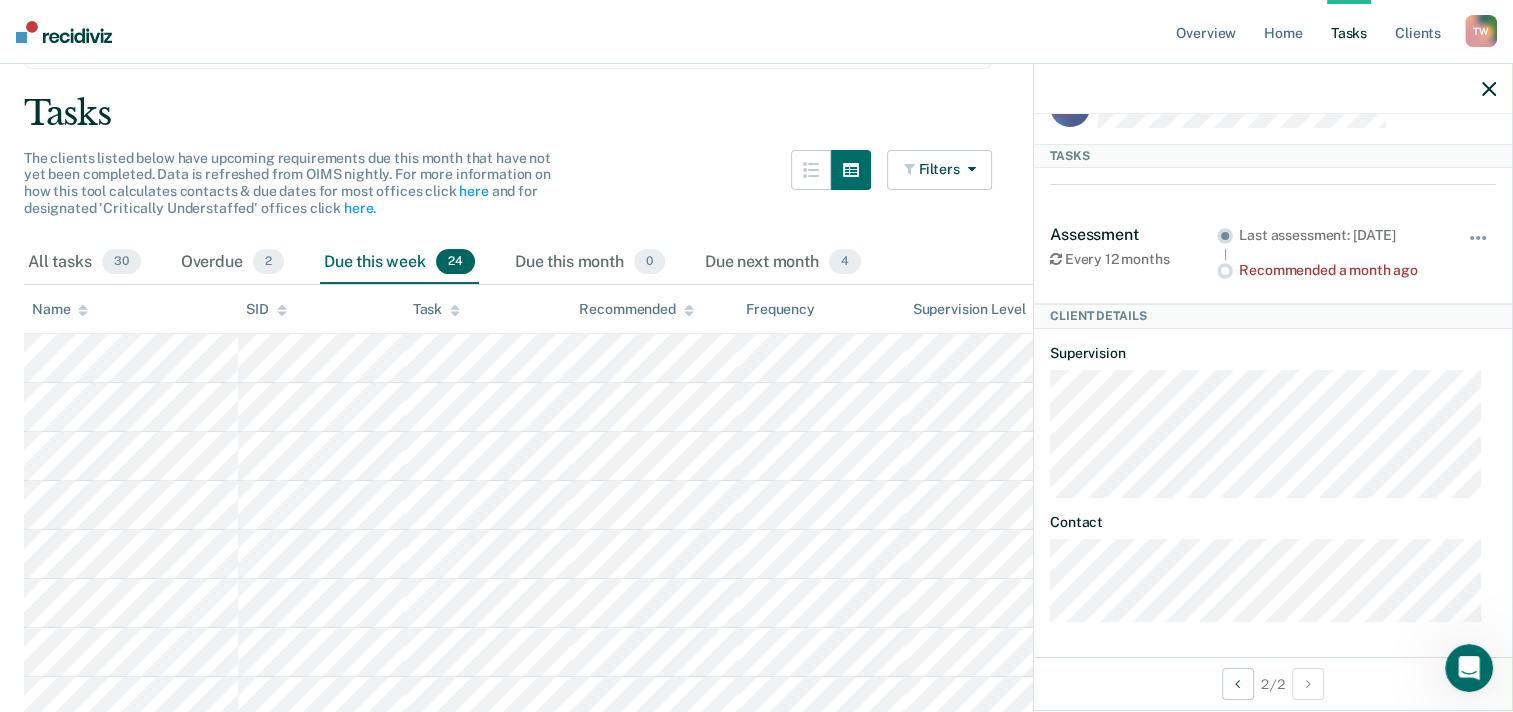 scroll, scrollTop: 0, scrollLeft: 0, axis: both 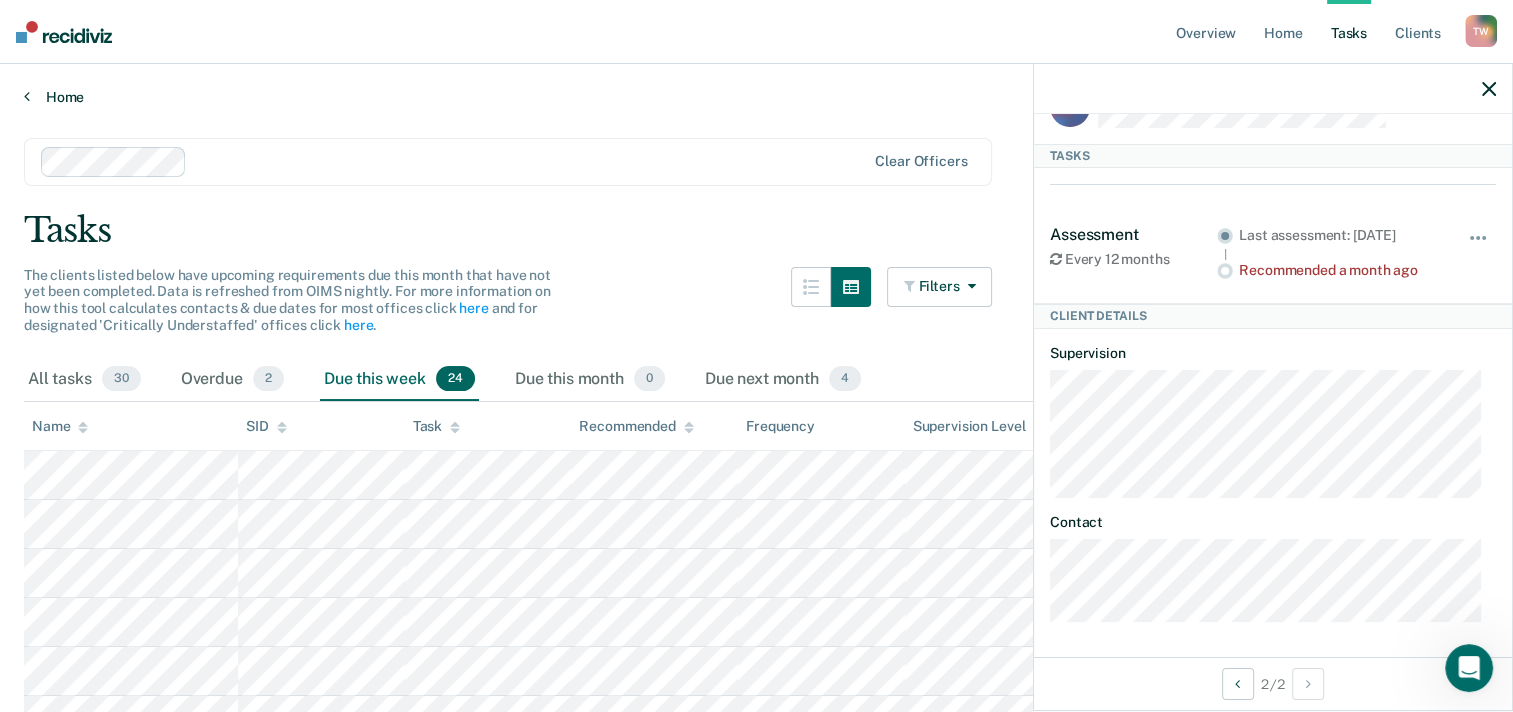 click on "Home" at bounding box center (756, 97) 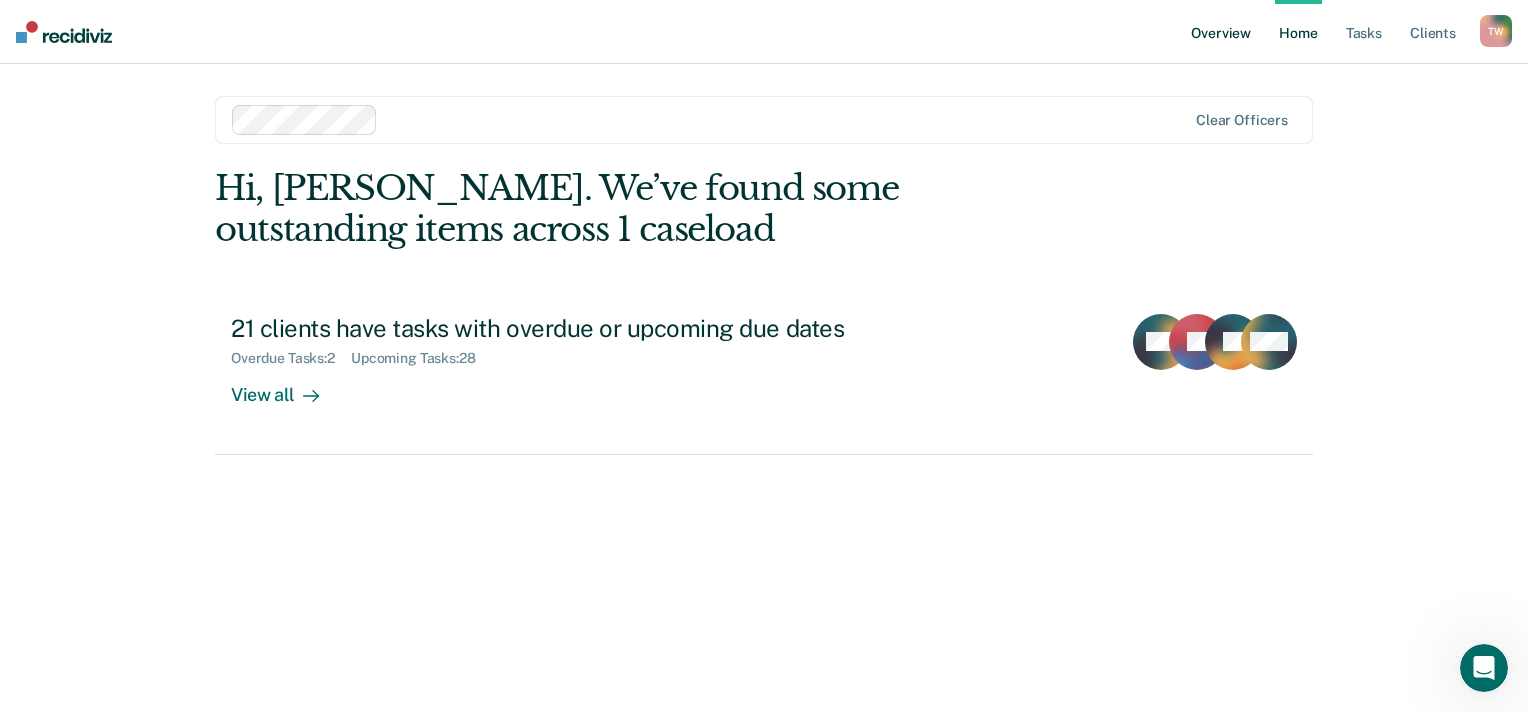 click on "Overview" at bounding box center (1221, 32) 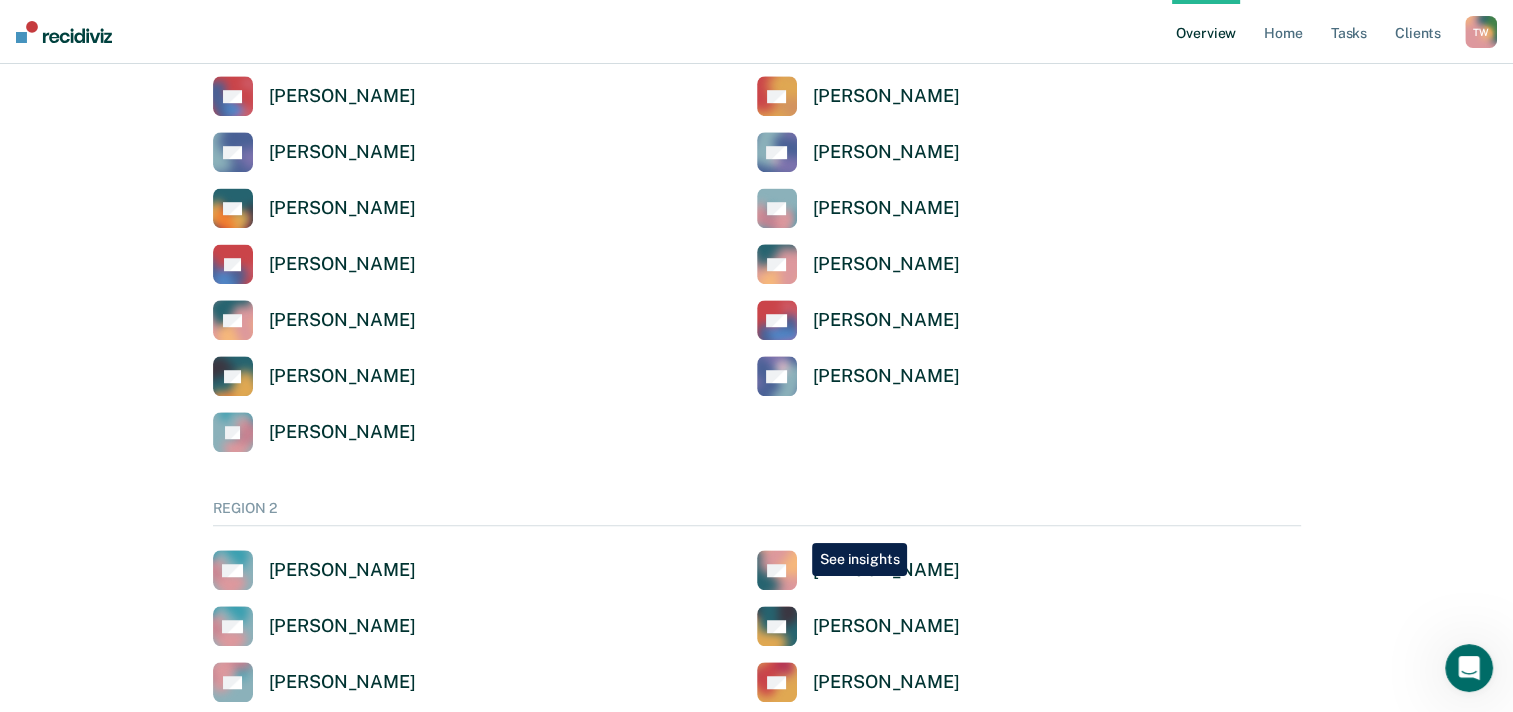 scroll, scrollTop: 1400, scrollLeft: 0, axis: vertical 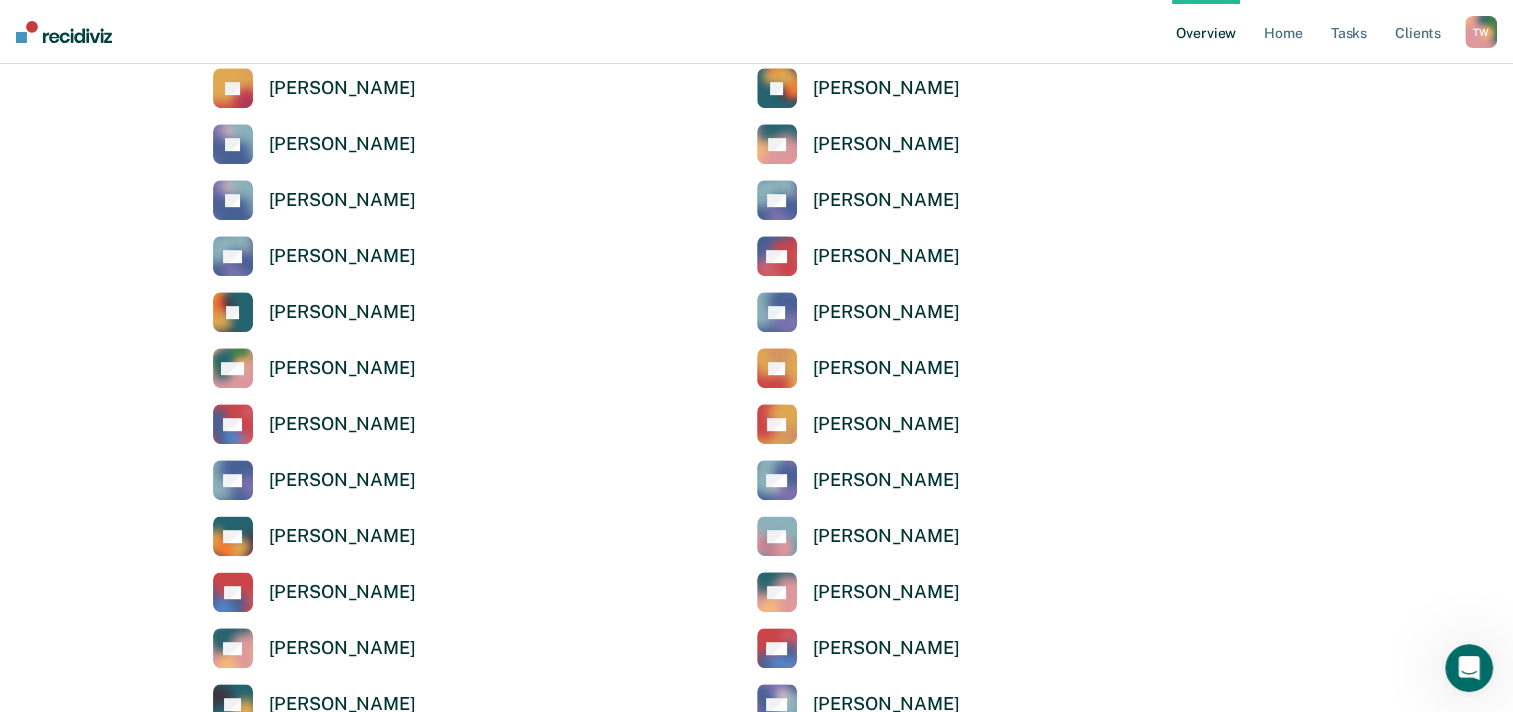 click on "AS [PERSON_NAME] AG [PERSON_NAME] AA [PERSON_NAME] AR [PERSON_NAME] AC [PERSON_NAME] AF [PERSON_NAME] [PERSON_NAME] [PERSON_NAME] [PERSON_NAME] CT [PERSON_NAME] [PERSON_NAME] CP [PERSON_NAME] CM [PERSON_NAME] DH [PERSON_NAME] DJ [PERSON_NAME] ED [PERSON_NAME] EC [PERSON_NAME] [PERSON_NAME] [PERSON_NAME] [PERSON_NAME] JD [PERSON_NAME] [PERSON_NAME] JS [PERSON_NAME] [PERSON_NAME] [PERSON_NAME] [PERSON_NAME] JW [PERSON_NAME] [PERSON_NAME] KB [PERSON_NAME] KB [PERSON_NAME] KM [PERSON_NAME] [PERSON_NAME] LA [PERSON_NAME] [PERSON_NAME] [PERSON_NAME] [PERSON_NAME] [PERSON_NAME] RK [PERSON_NAME] [PERSON_NAME] RM [PERSON_NAME] SC [PERSON_NAME] SG [PERSON_NAME] SE [PERSON_NAME] SH [PERSON_NAME] SB [PERSON_NAME] SW [PERSON_NAME] TB [PERSON_NAME] [PERSON_NAME] TL [PERSON_NAME]" at bounding box center [757, 144] 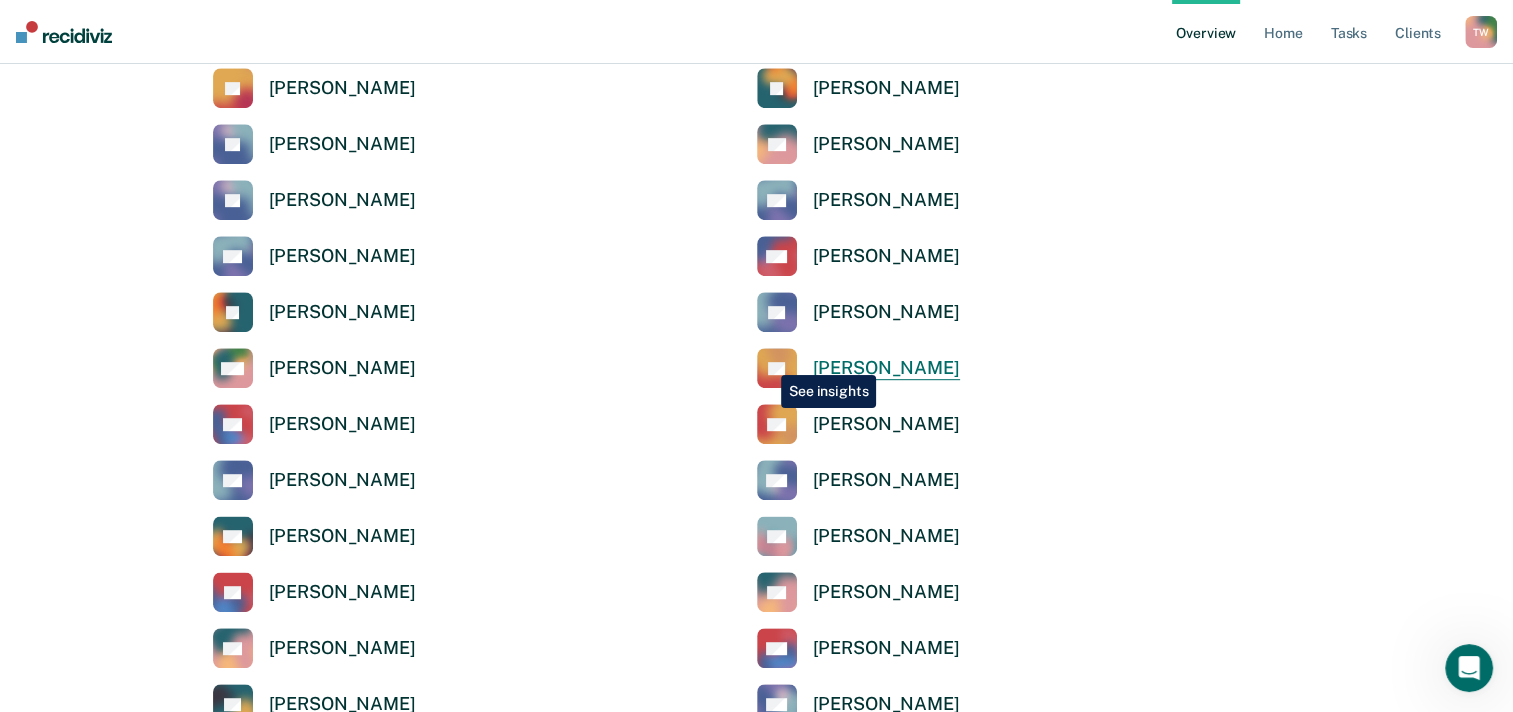 click 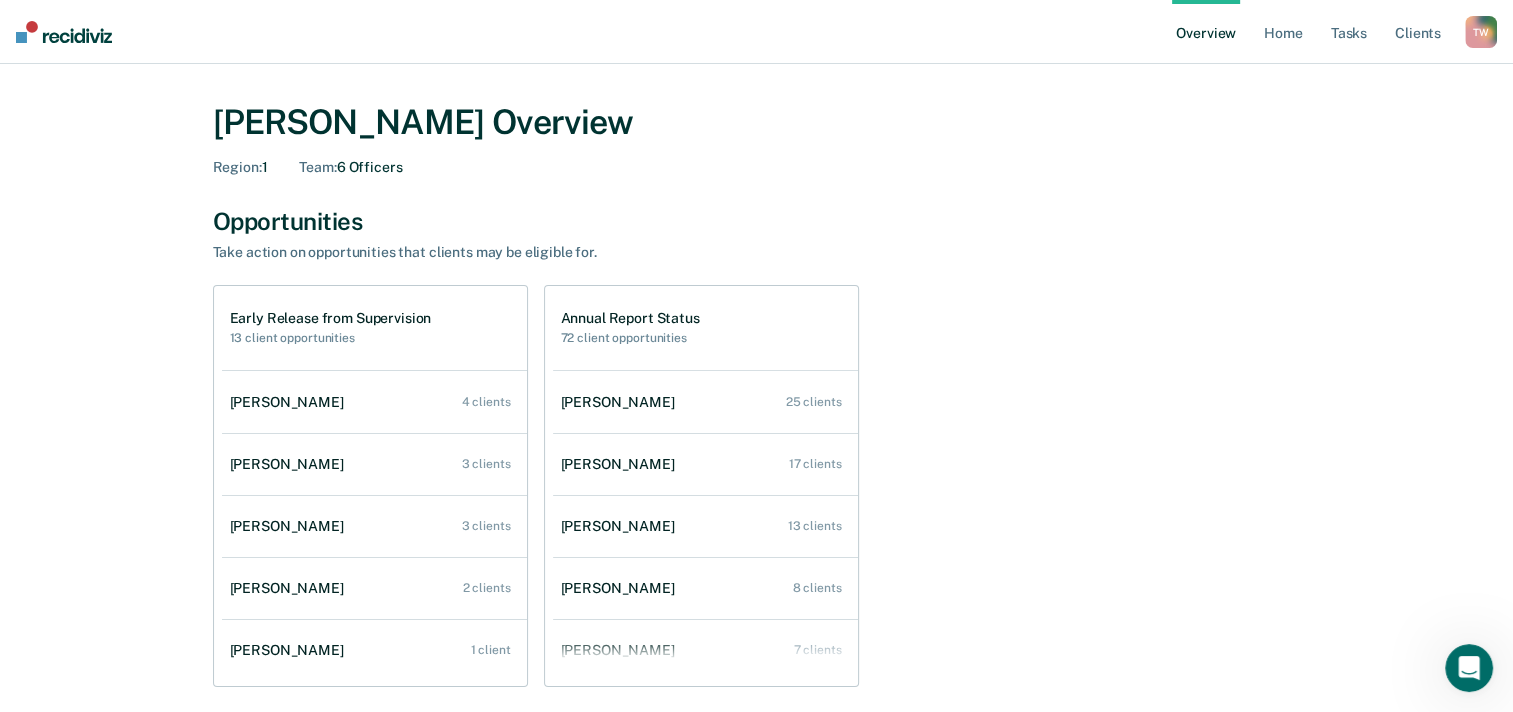scroll, scrollTop: 0, scrollLeft: 0, axis: both 